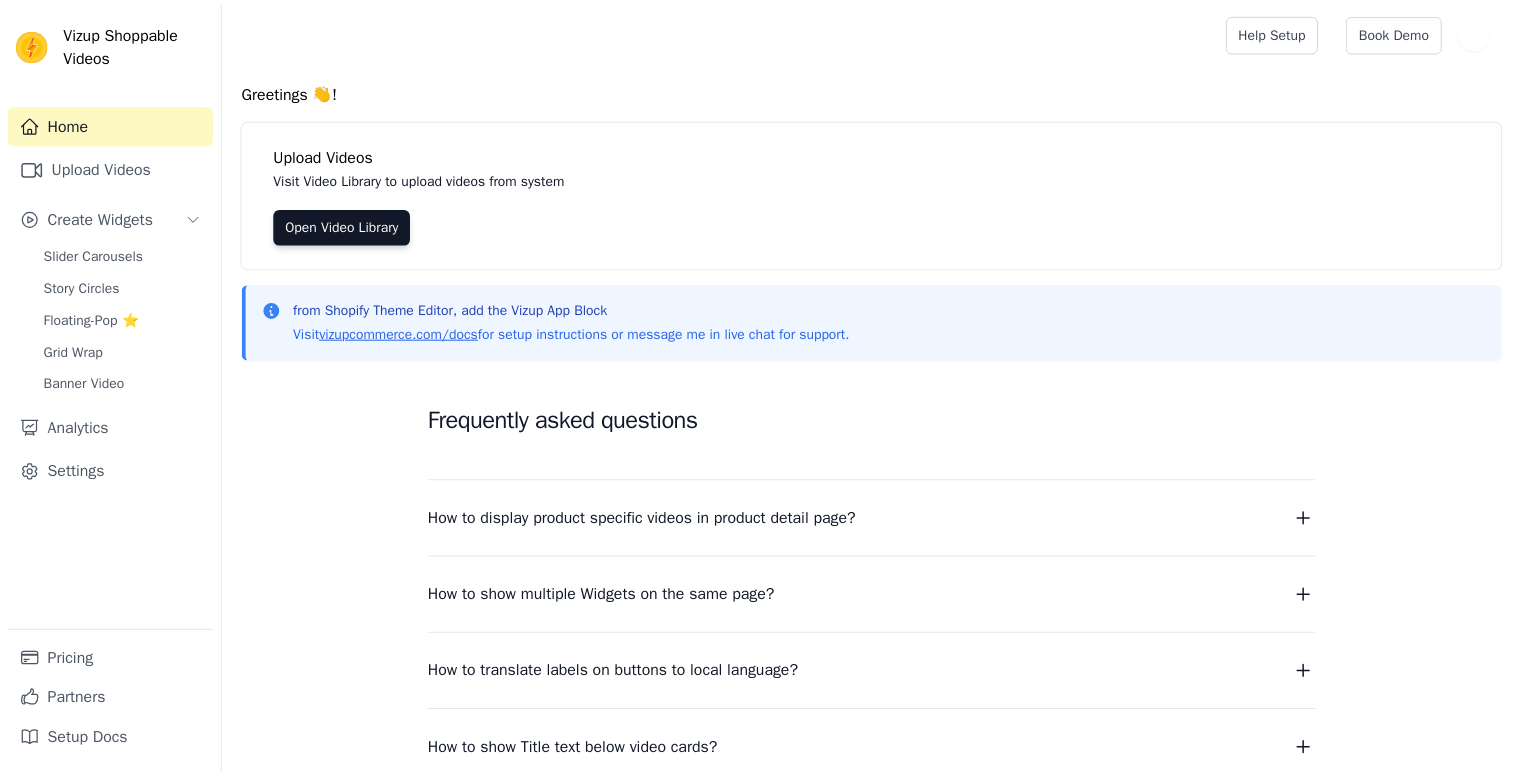 scroll, scrollTop: 0, scrollLeft: 0, axis: both 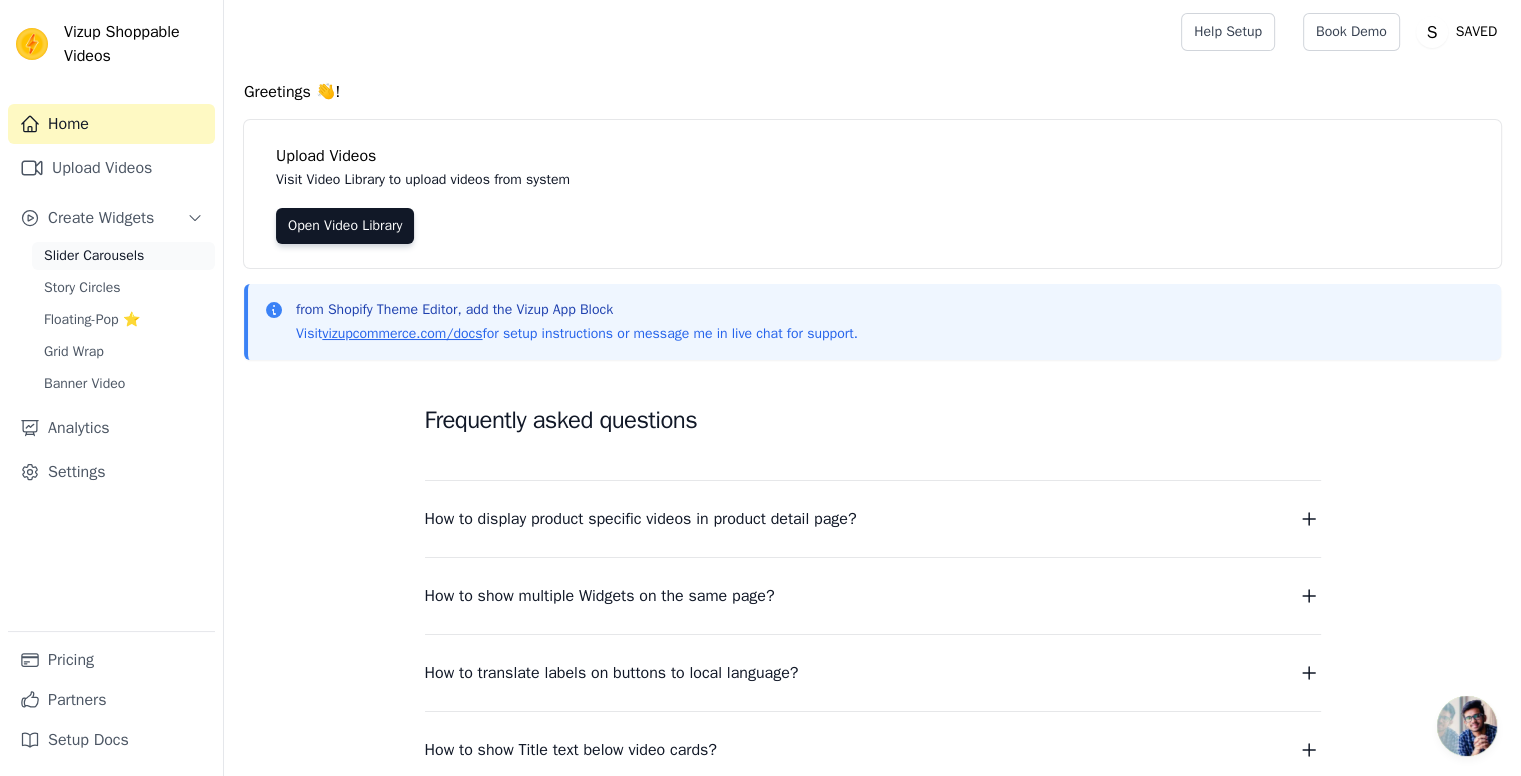 click on "Slider Carousels" at bounding box center (94, 256) 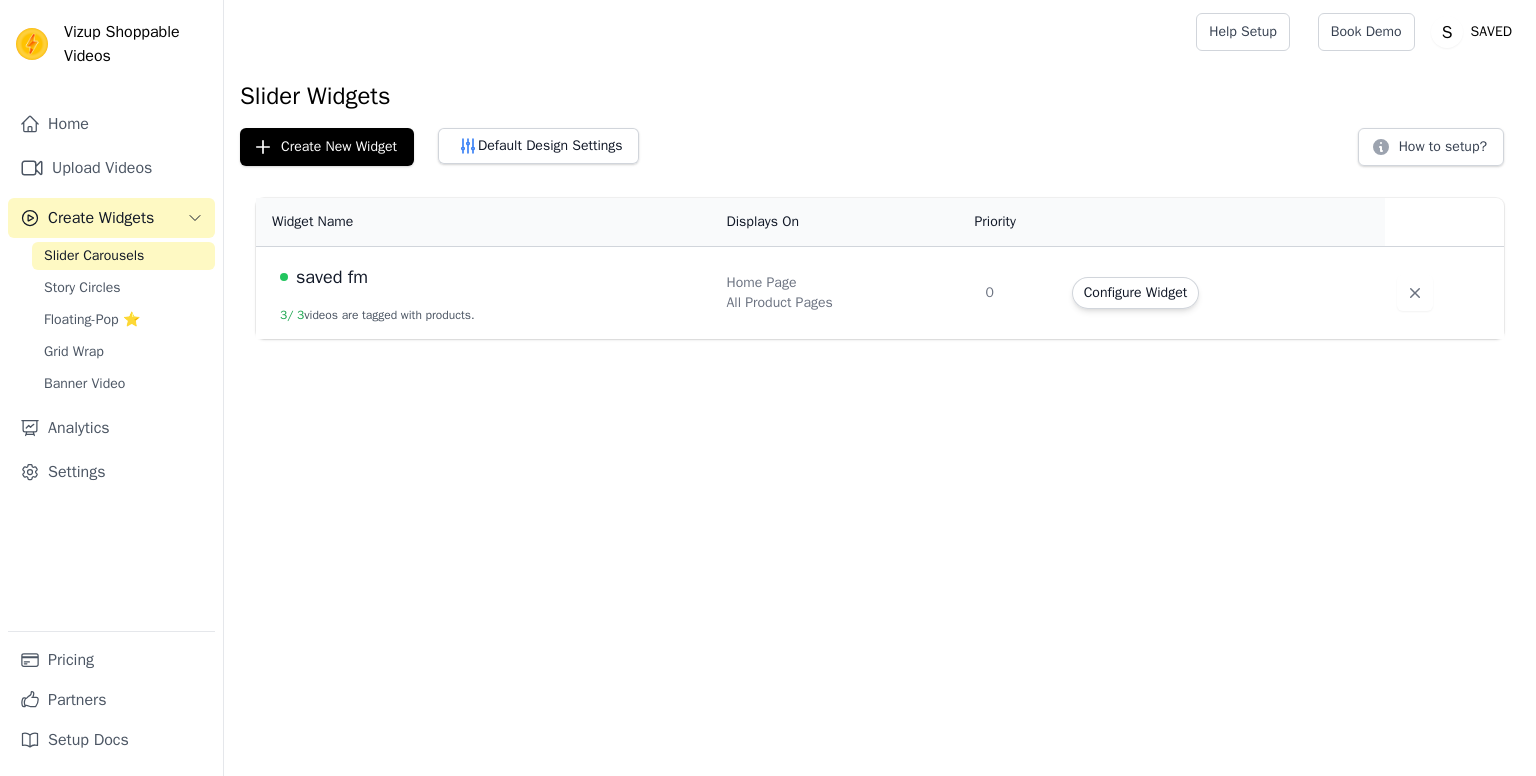 scroll, scrollTop: 0, scrollLeft: 0, axis: both 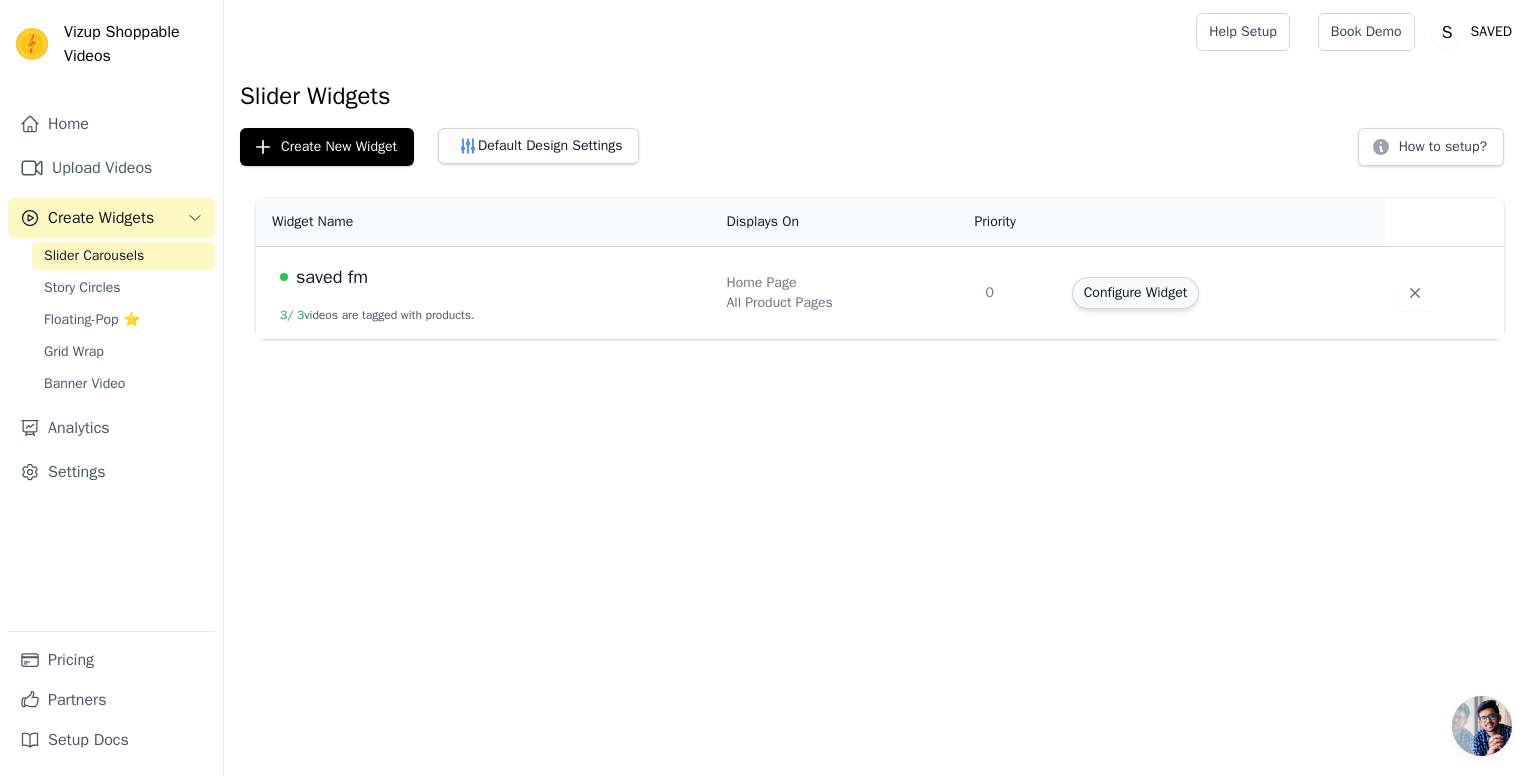 click on "Configure Widget" at bounding box center (1135, 293) 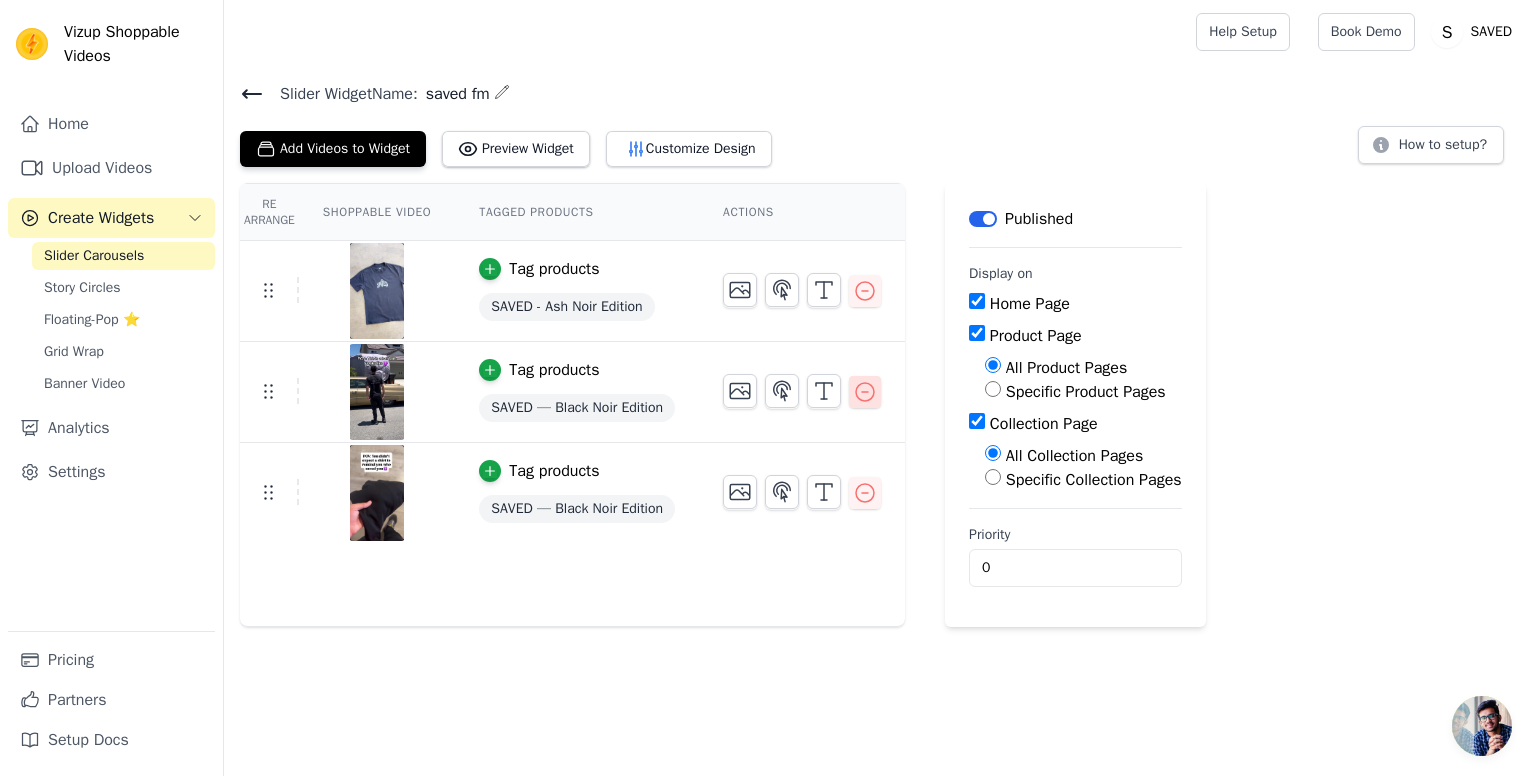 click 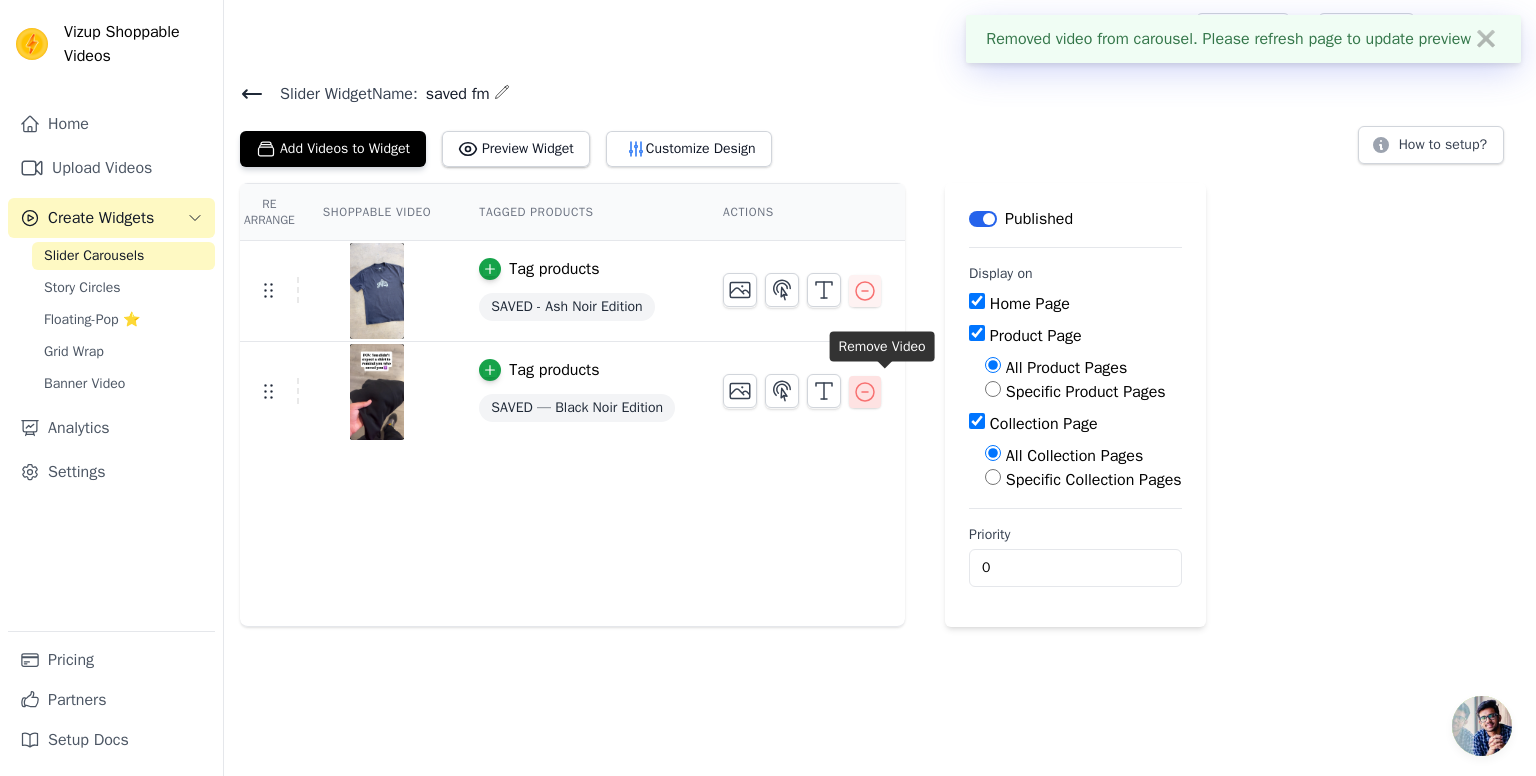 click 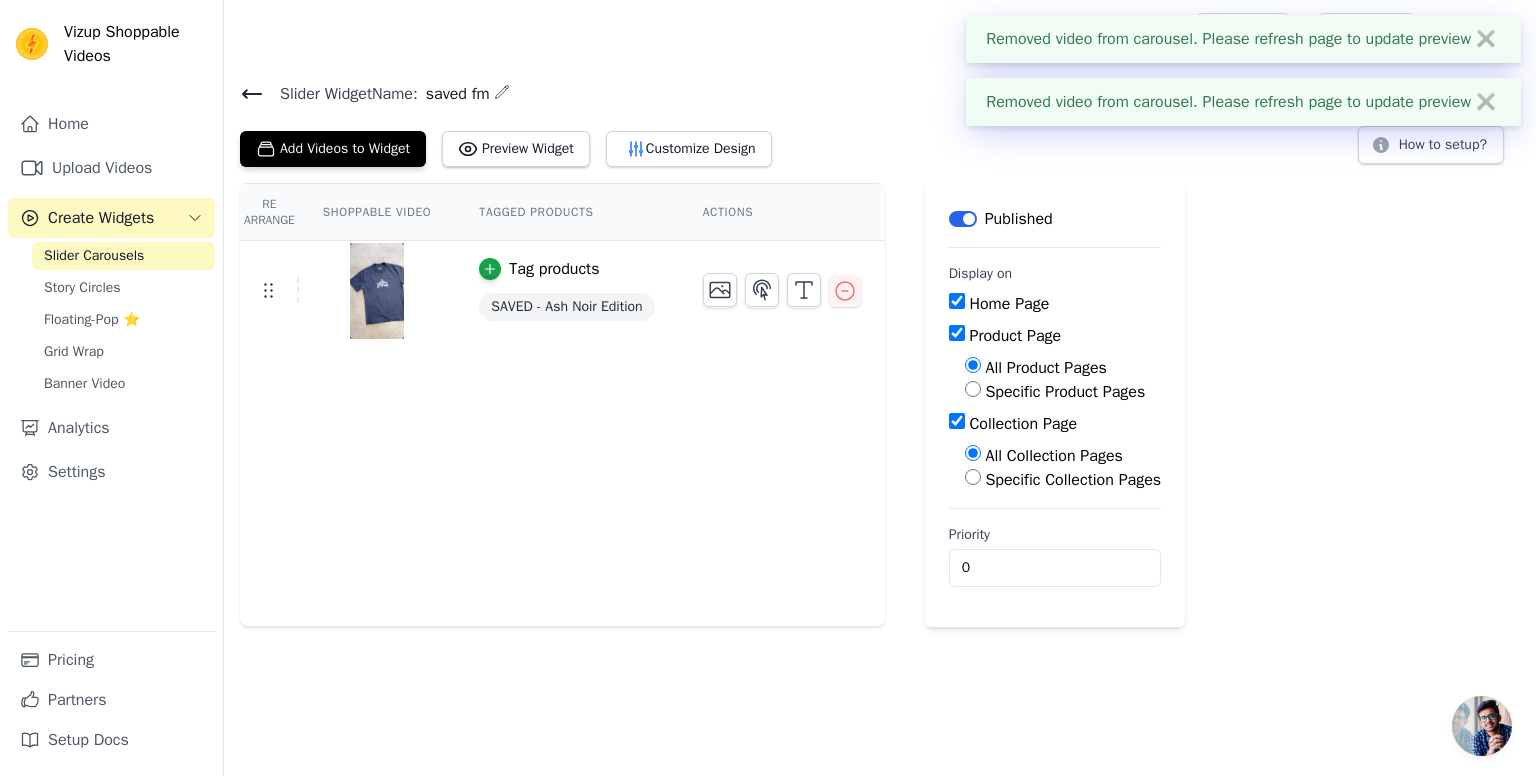 click at bounding box center (377, 291) 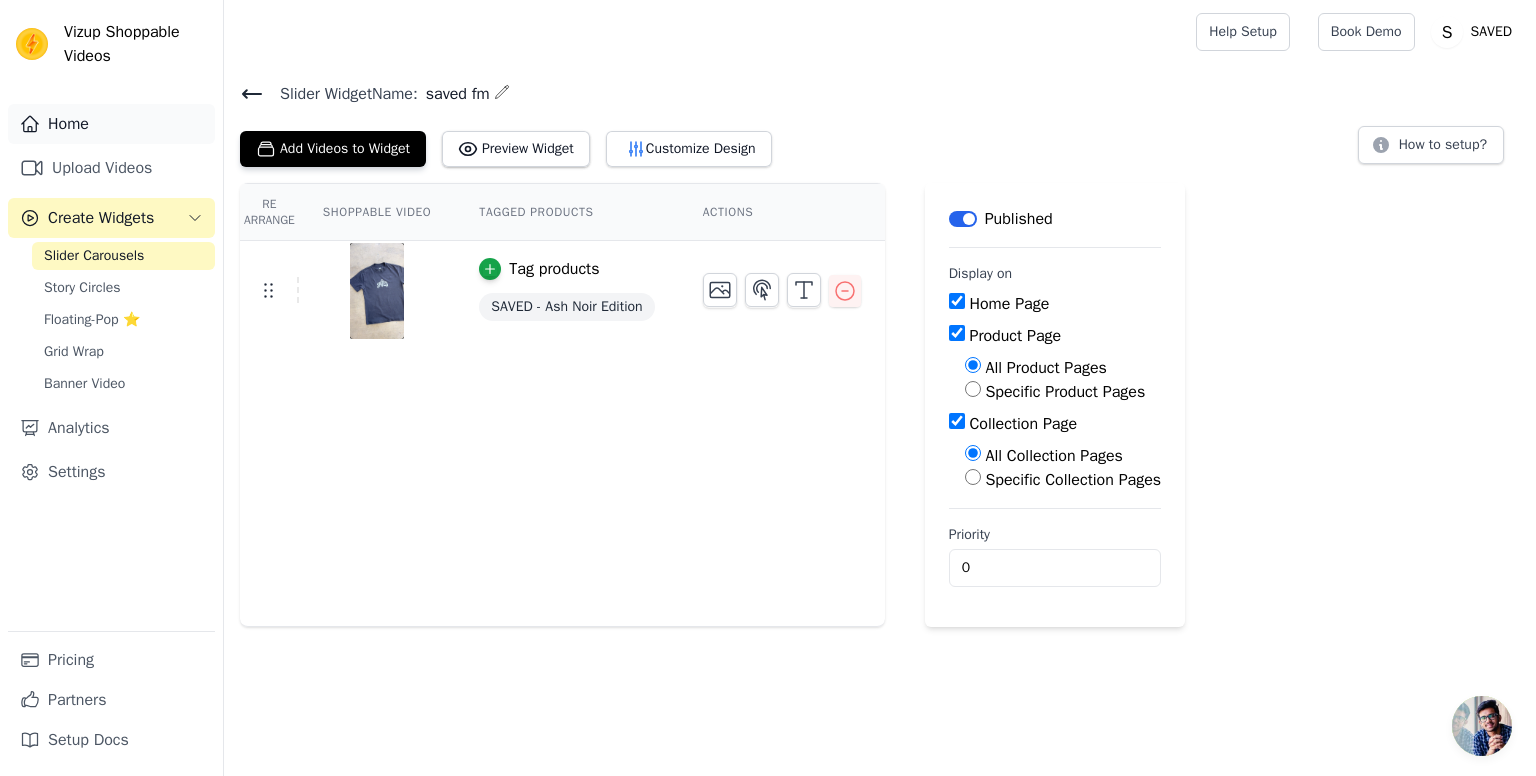 click on "Home" at bounding box center (111, 124) 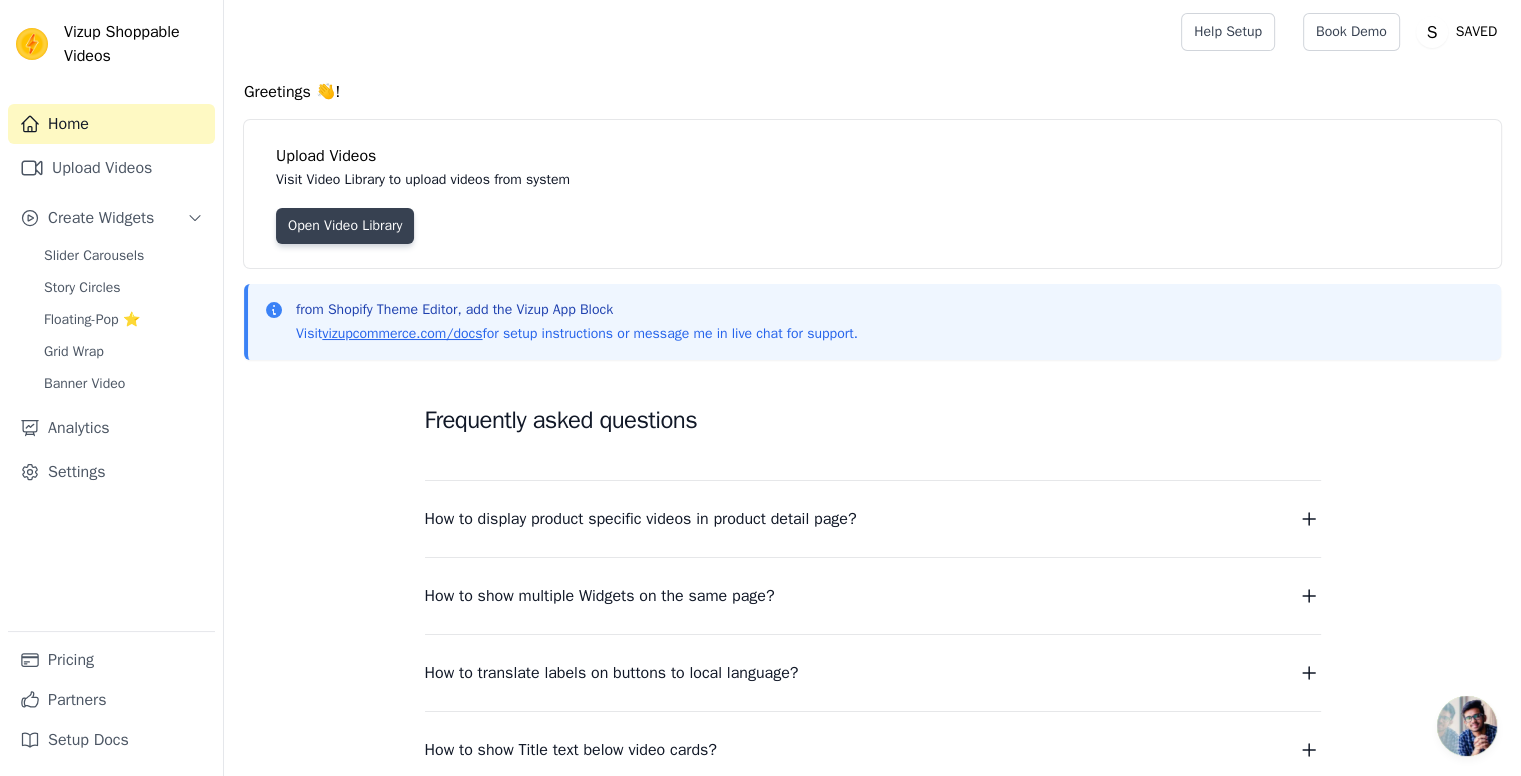 click on "Open Video Library" at bounding box center (345, 226) 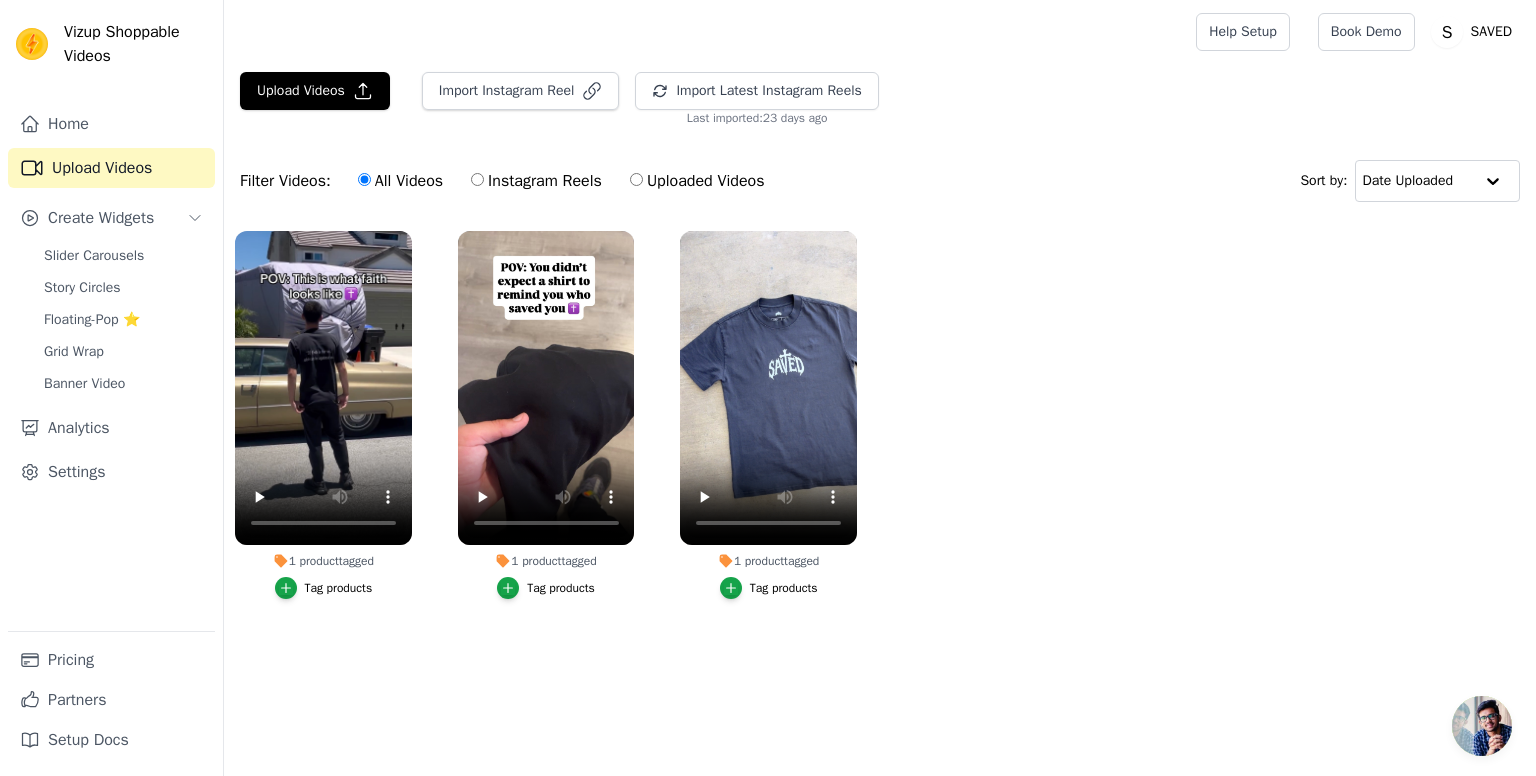 click on "Uploaded Videos" at bounding box center [697, 181] 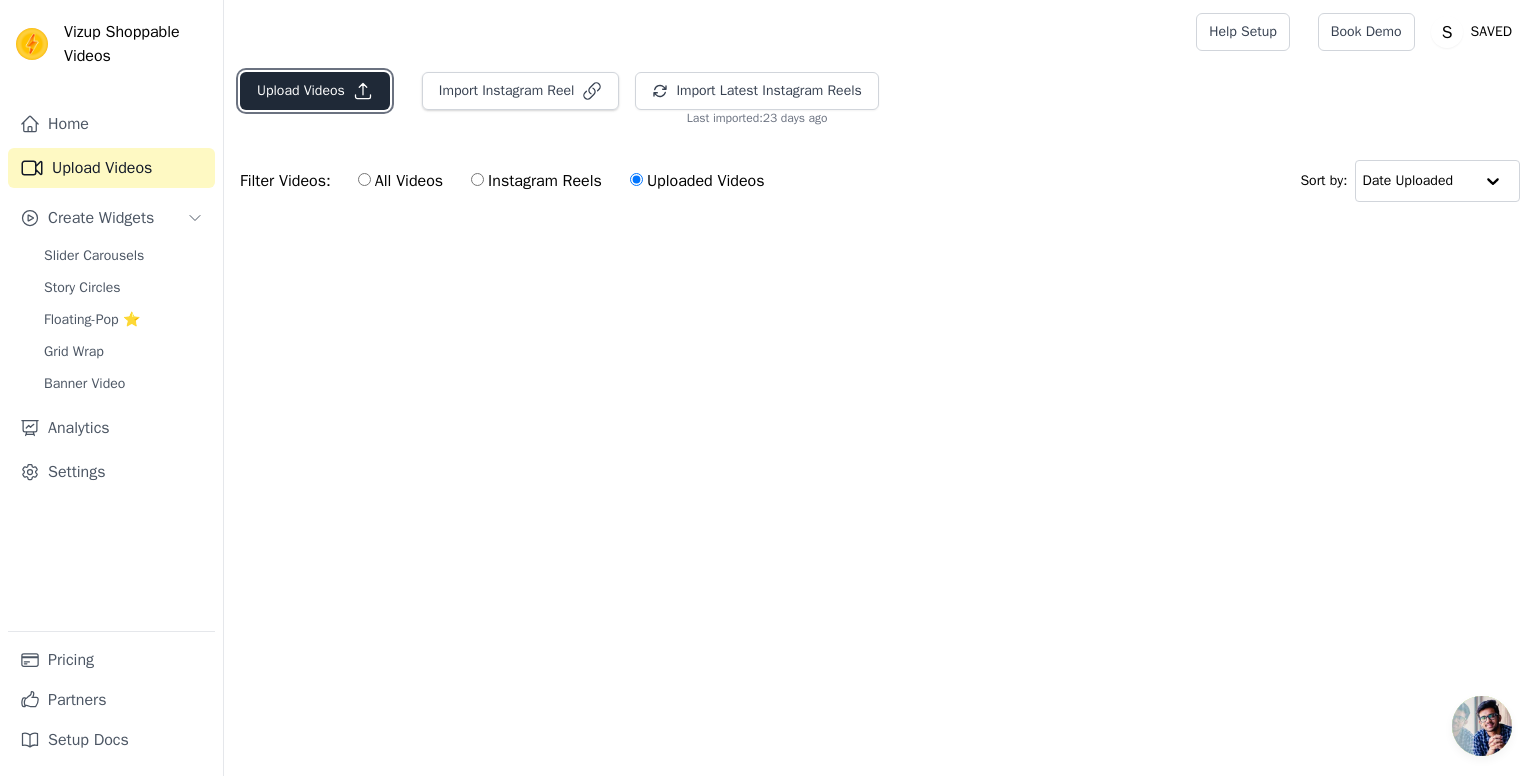 click on "Upload Videos" at bounding box center (315, 91) 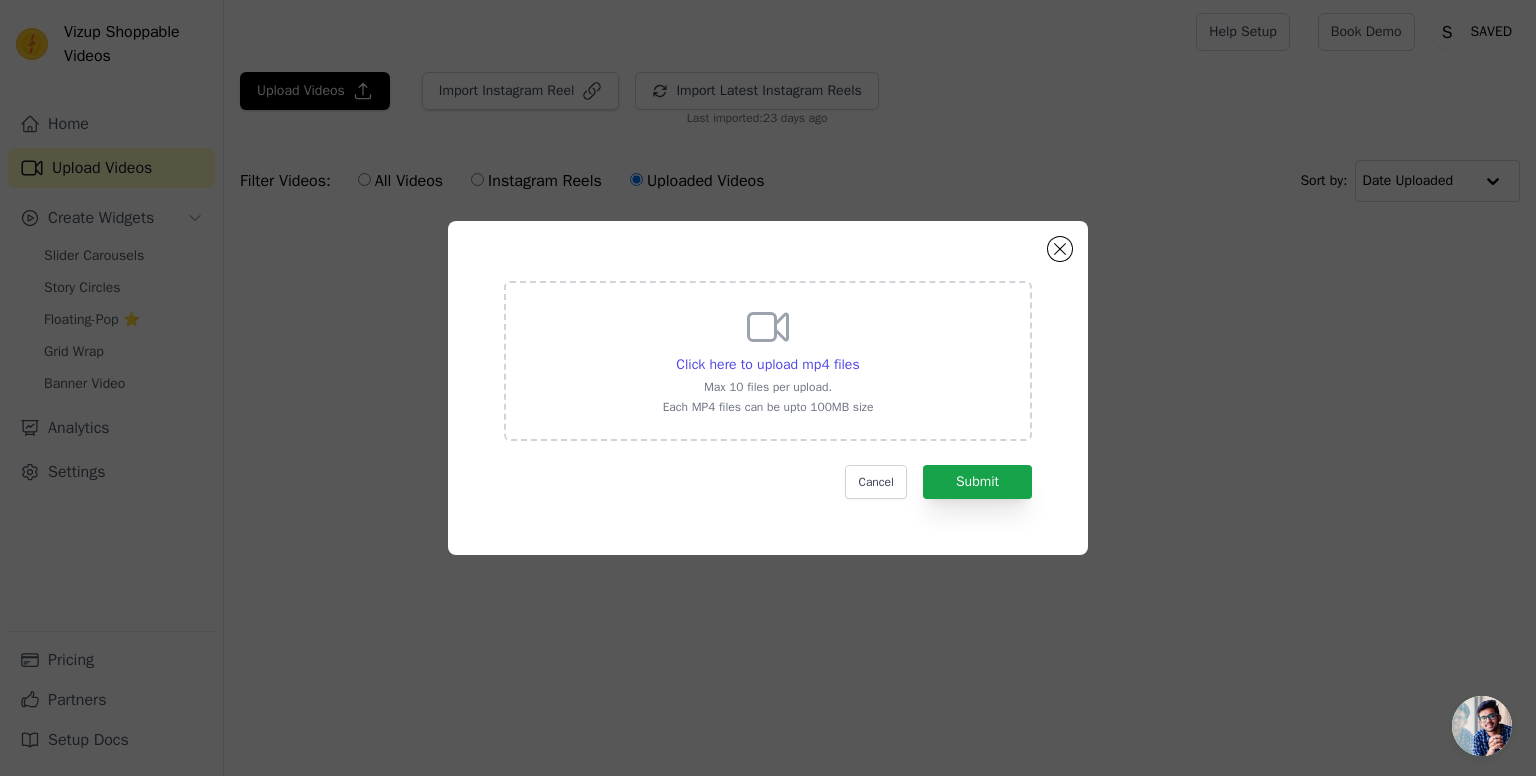 click on "Click here to upload mp4 files     Max 10 files per upload.   Each MP4 files can be upto 100MB size     Cancel   Submit" at bounding box center [768, 390] 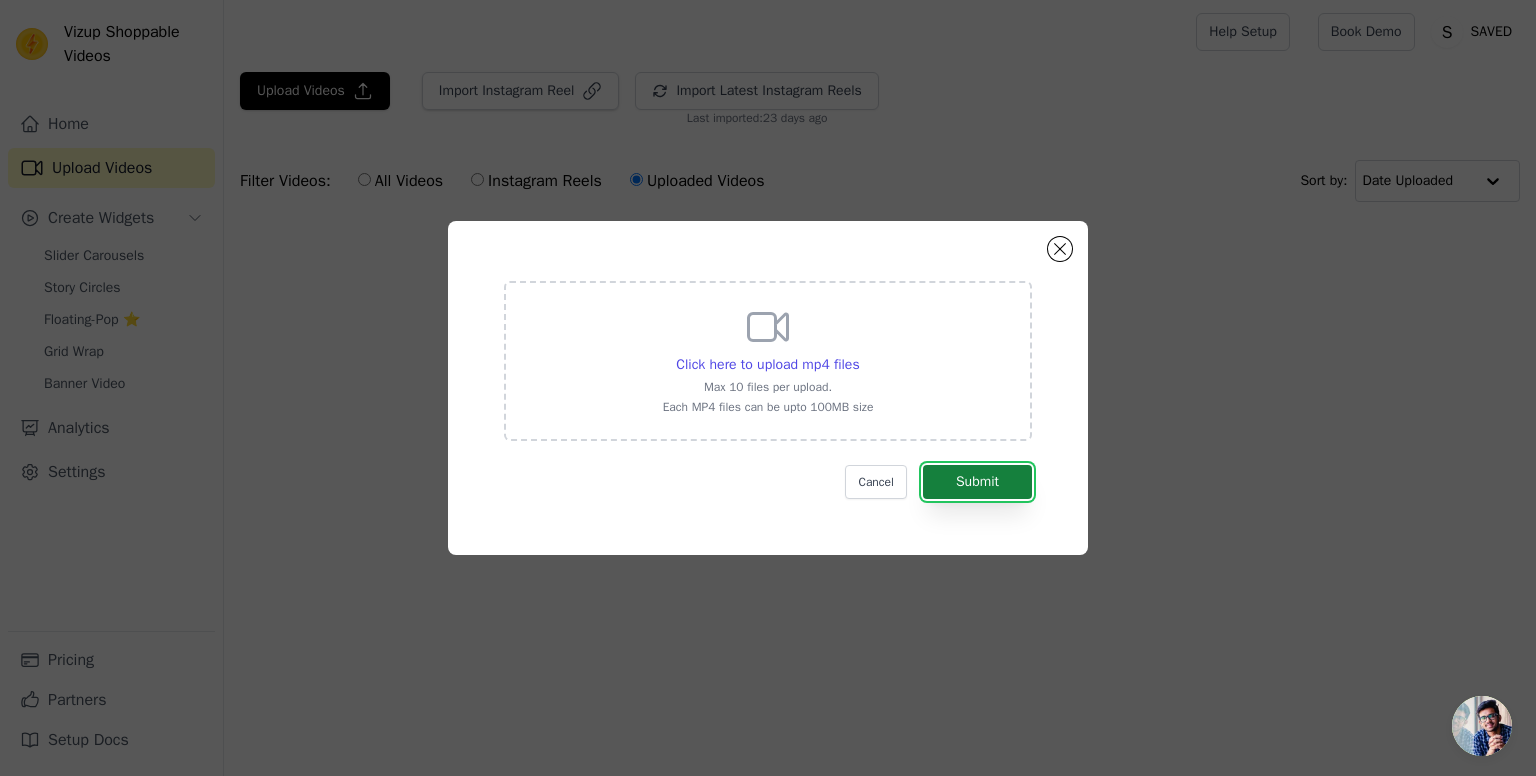 click on "Submit" at bounding box center [977, 482] 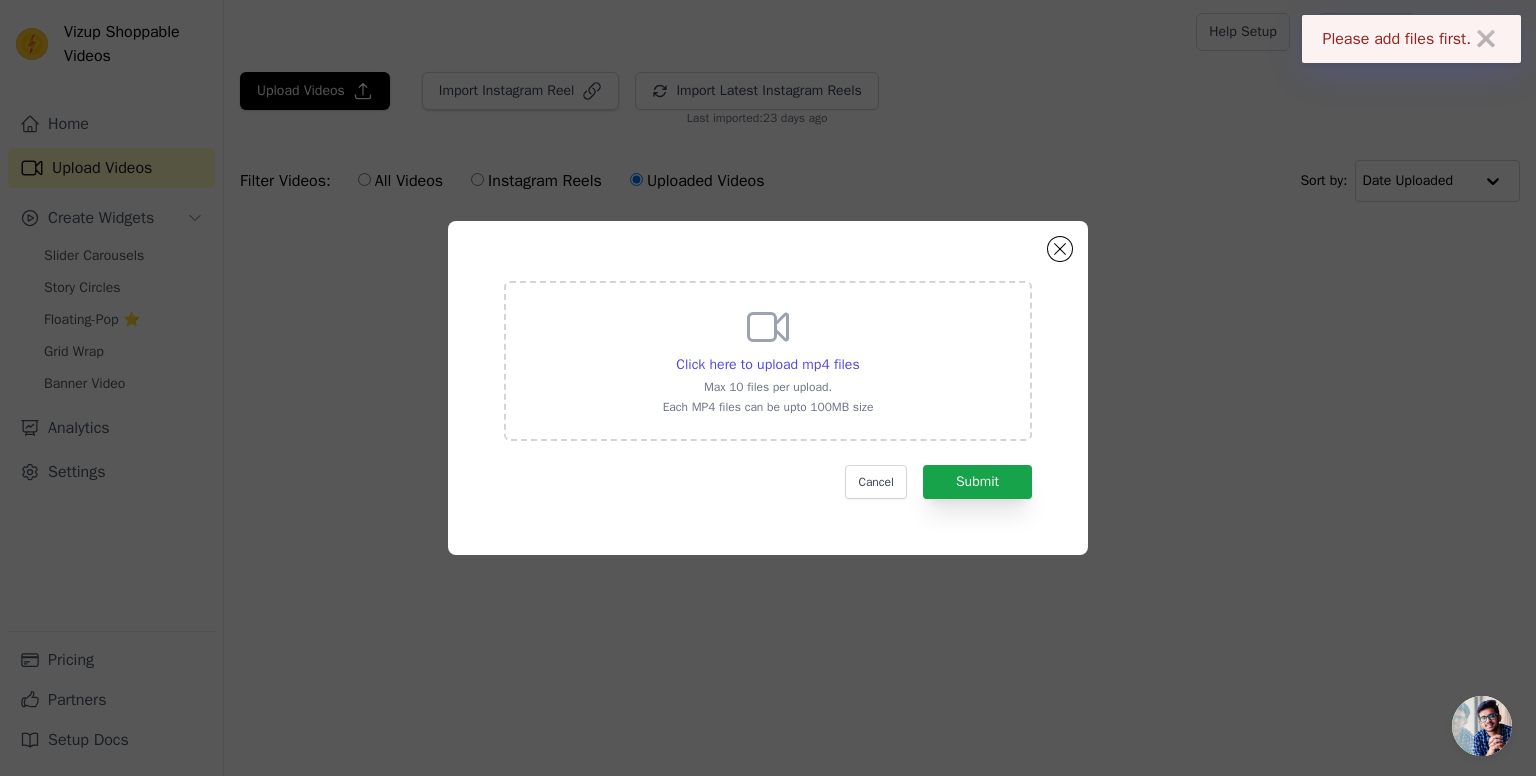 click 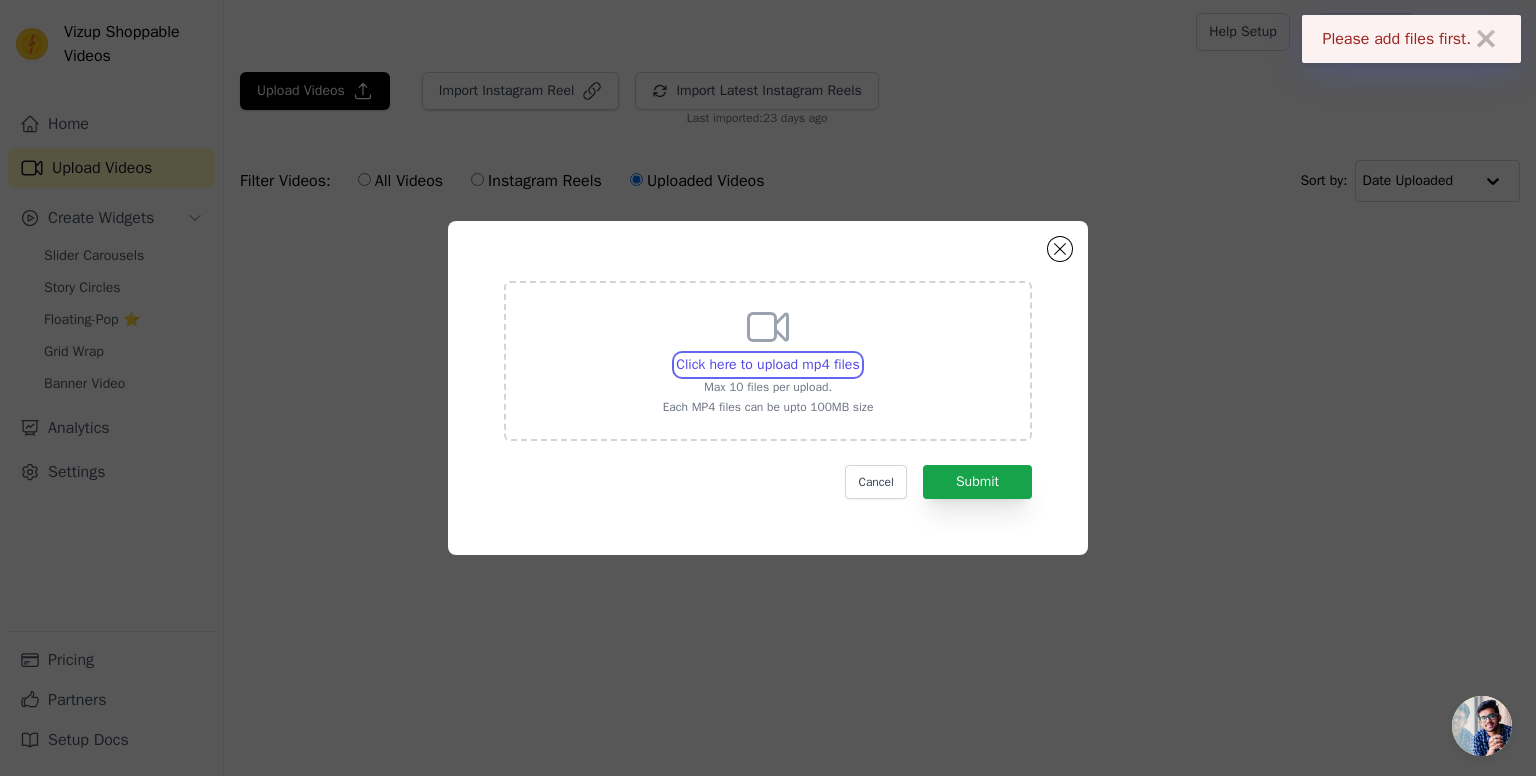 click on "Click here to upload mp4 files     Max 10 files per upload.   Each MP4 files can be upto 100MB size" at bounding box center (859, 354) 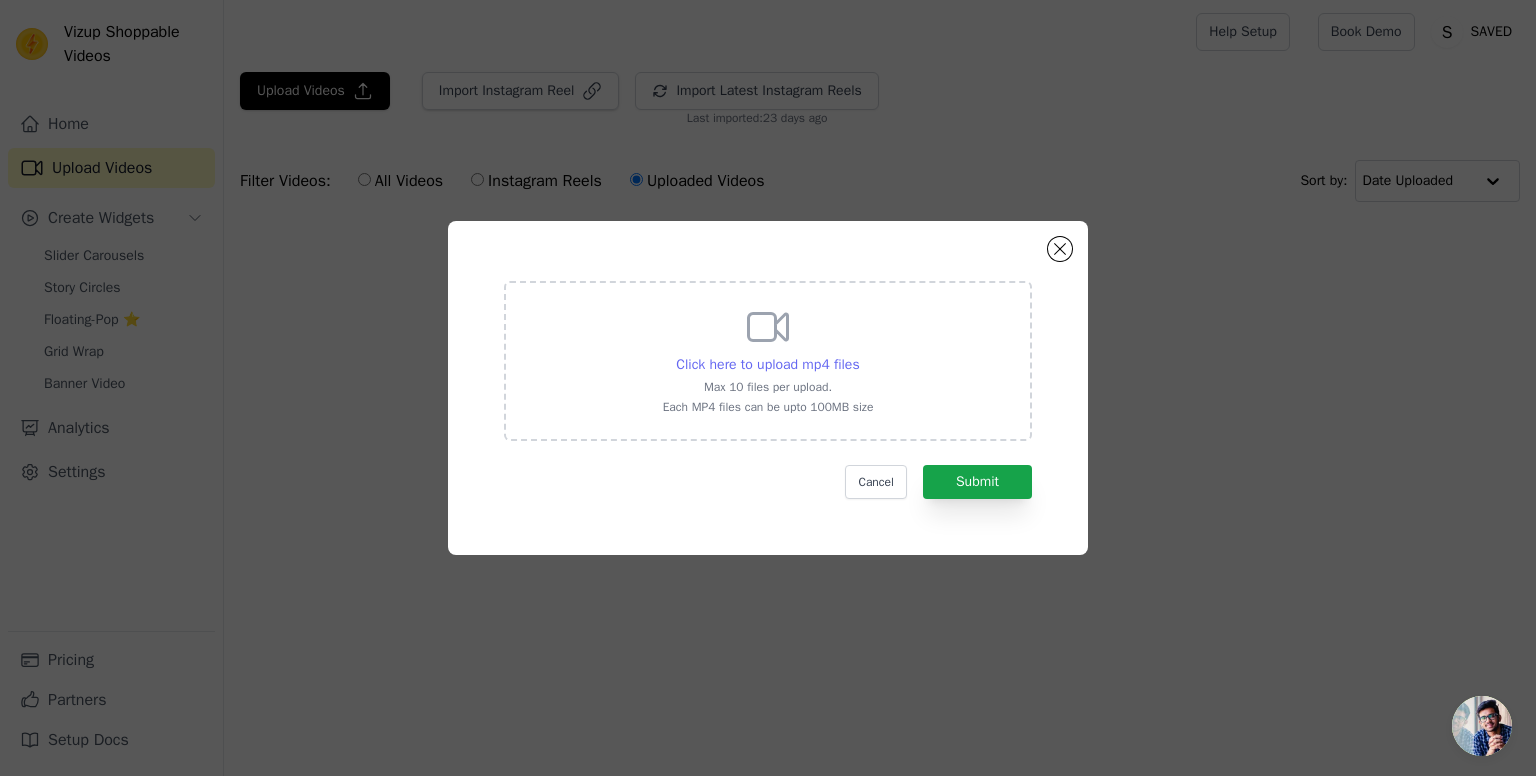 click on "Click here to upload mp4 files" at bounding box center (767, 364) 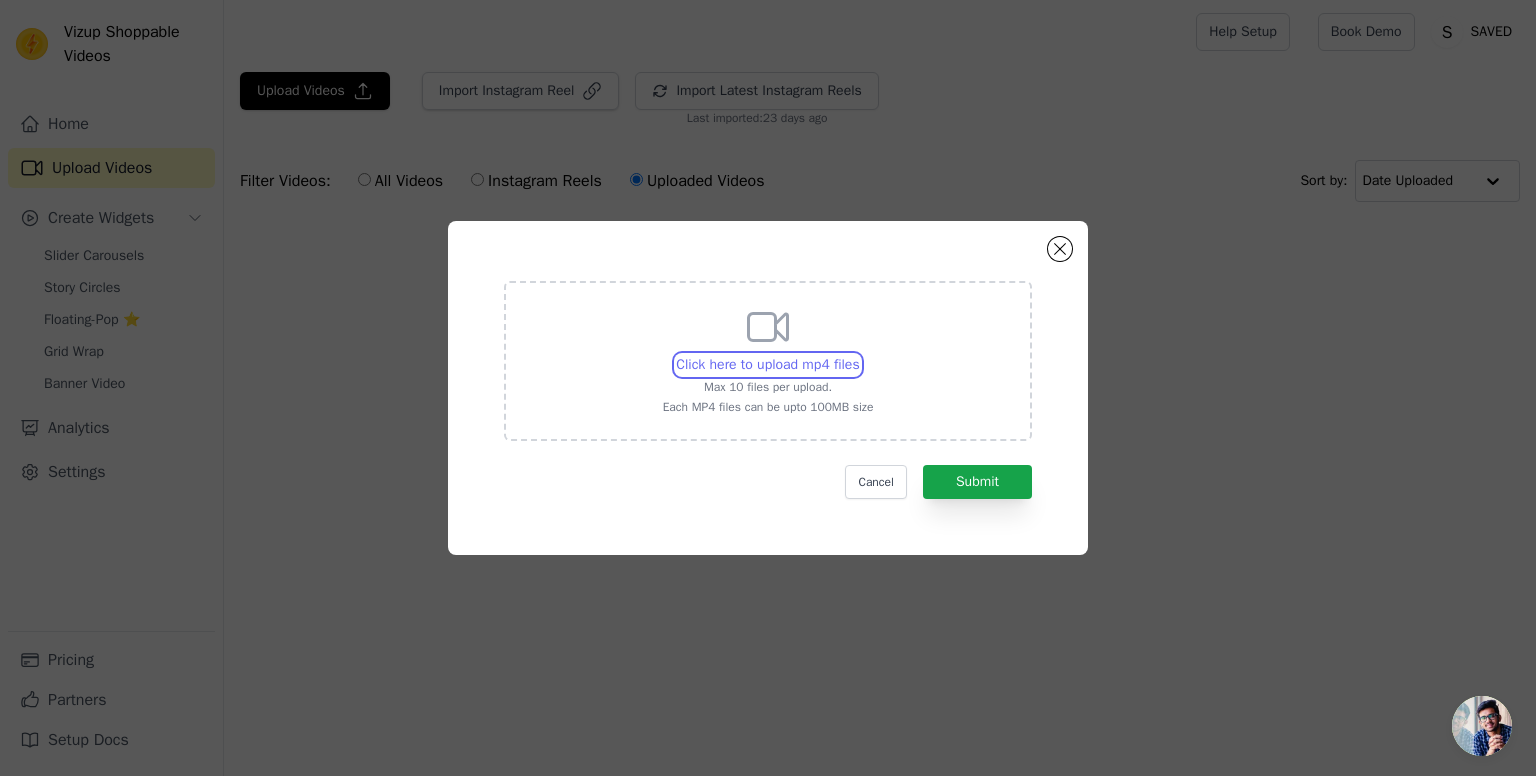 type on "C:\fakepath\[FILENAME].mp4" 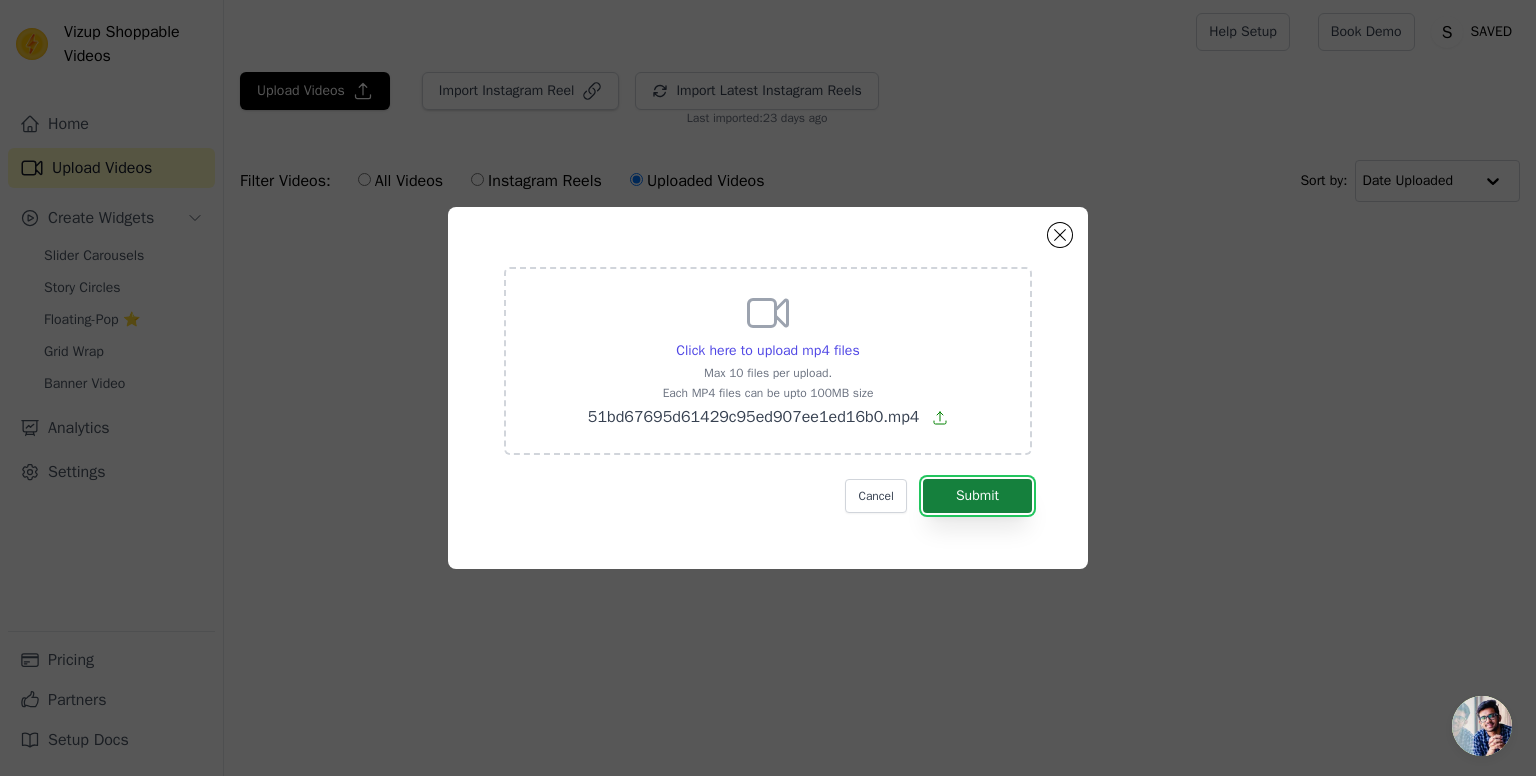click on "Submit" at bounding box center (977, 496) 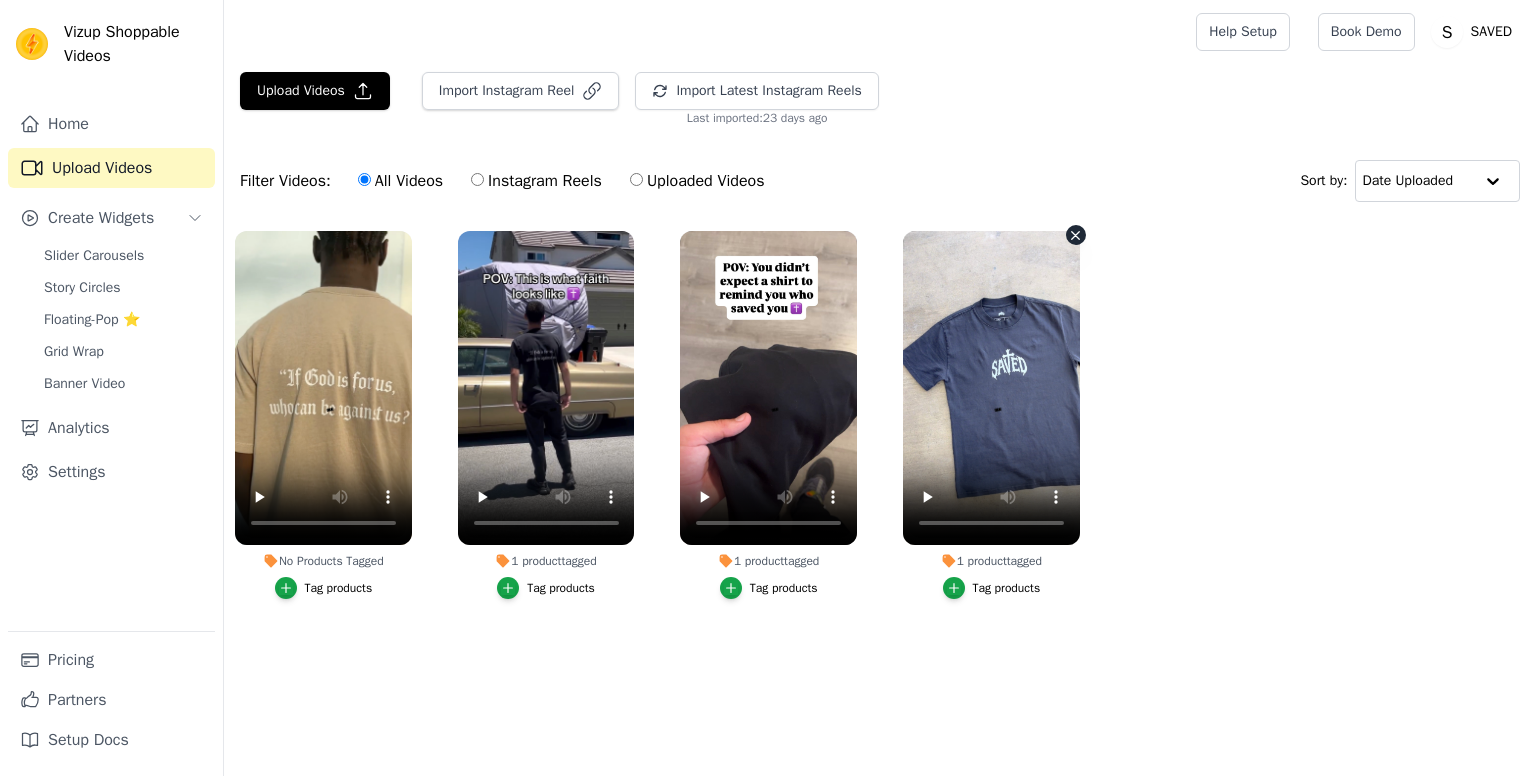 scroll, scrollTop: 0, scrollLeft: 0, axis: both 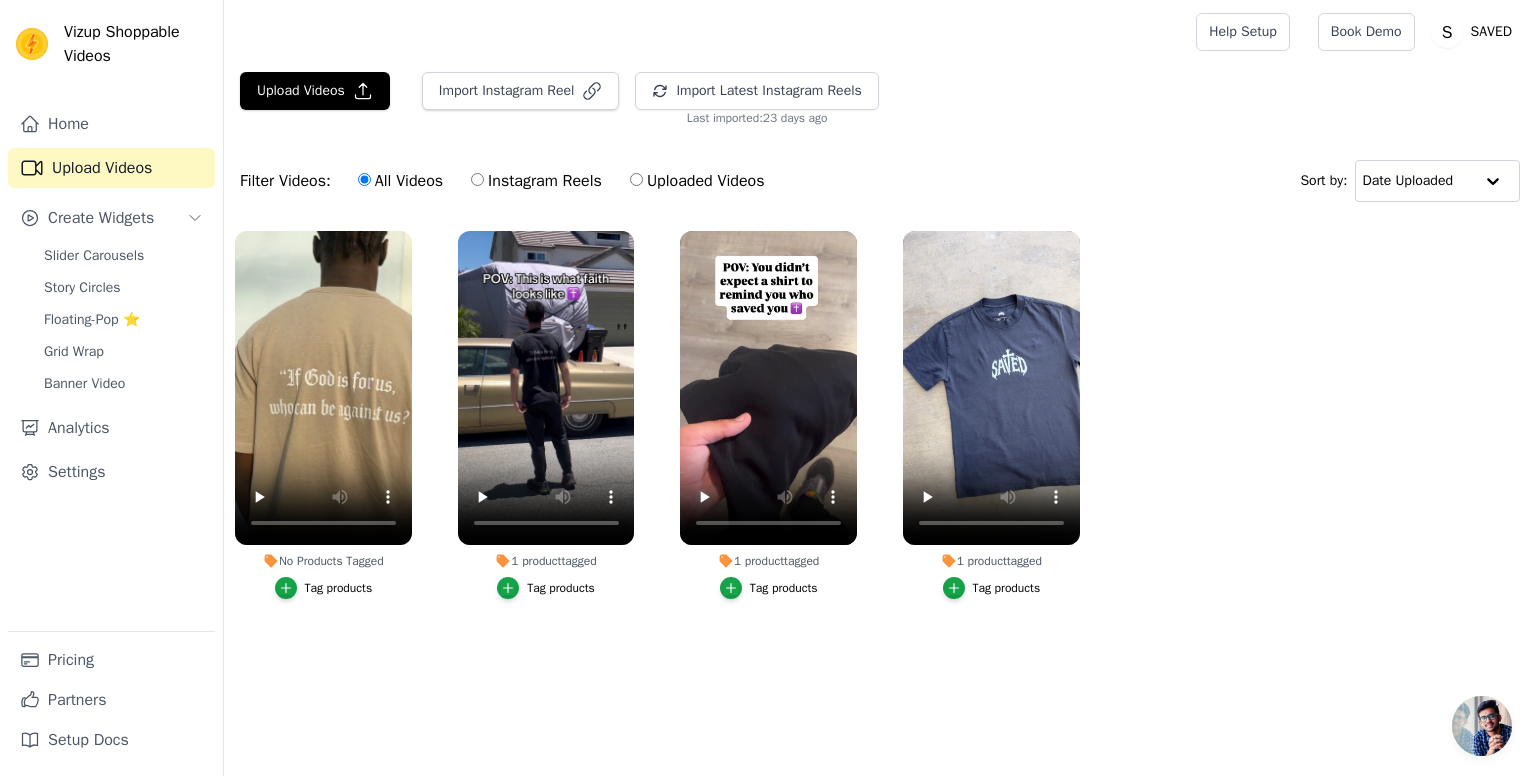 click on "Tag products" at bounding box center [324, 588] 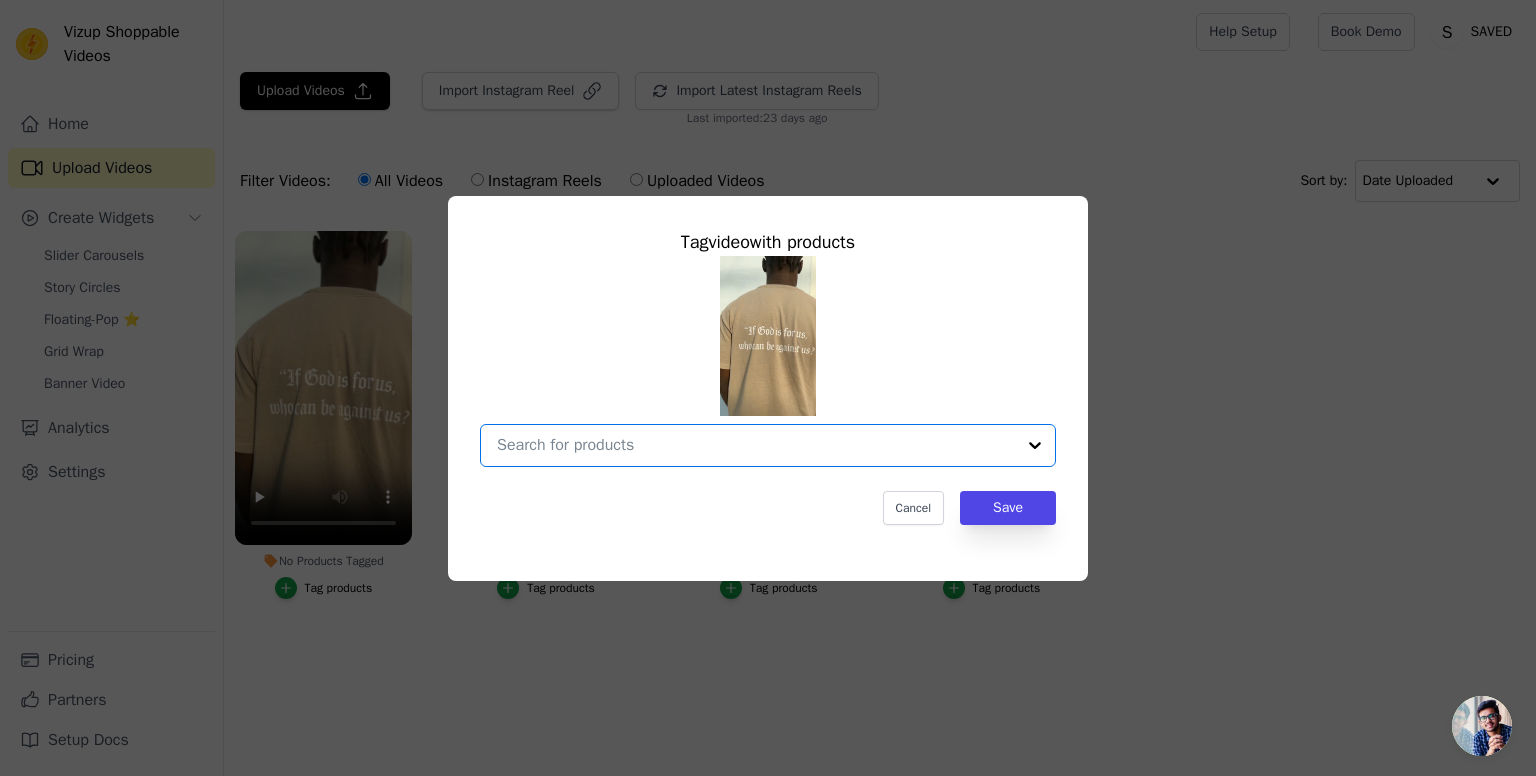 click on "No Products Tagged     Tag  video  with products       Option undefined, selected.   Select is focused, type to refine list, press down to open the menu.                   Cancel   Save     Tag products" at bounding box center (756, 445) 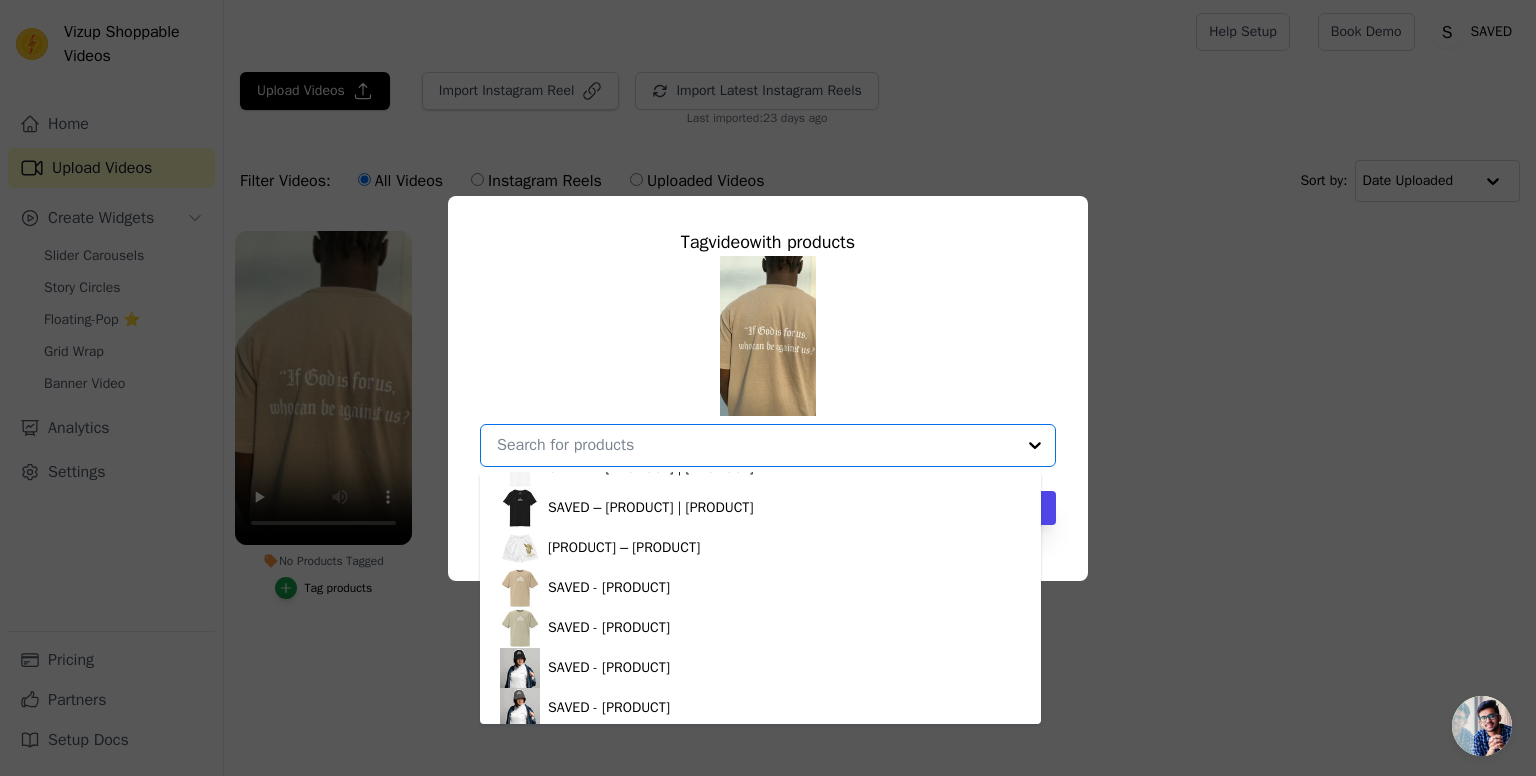 scroll, scrollTop: 307, scrollLeft: 0, axis: vertical 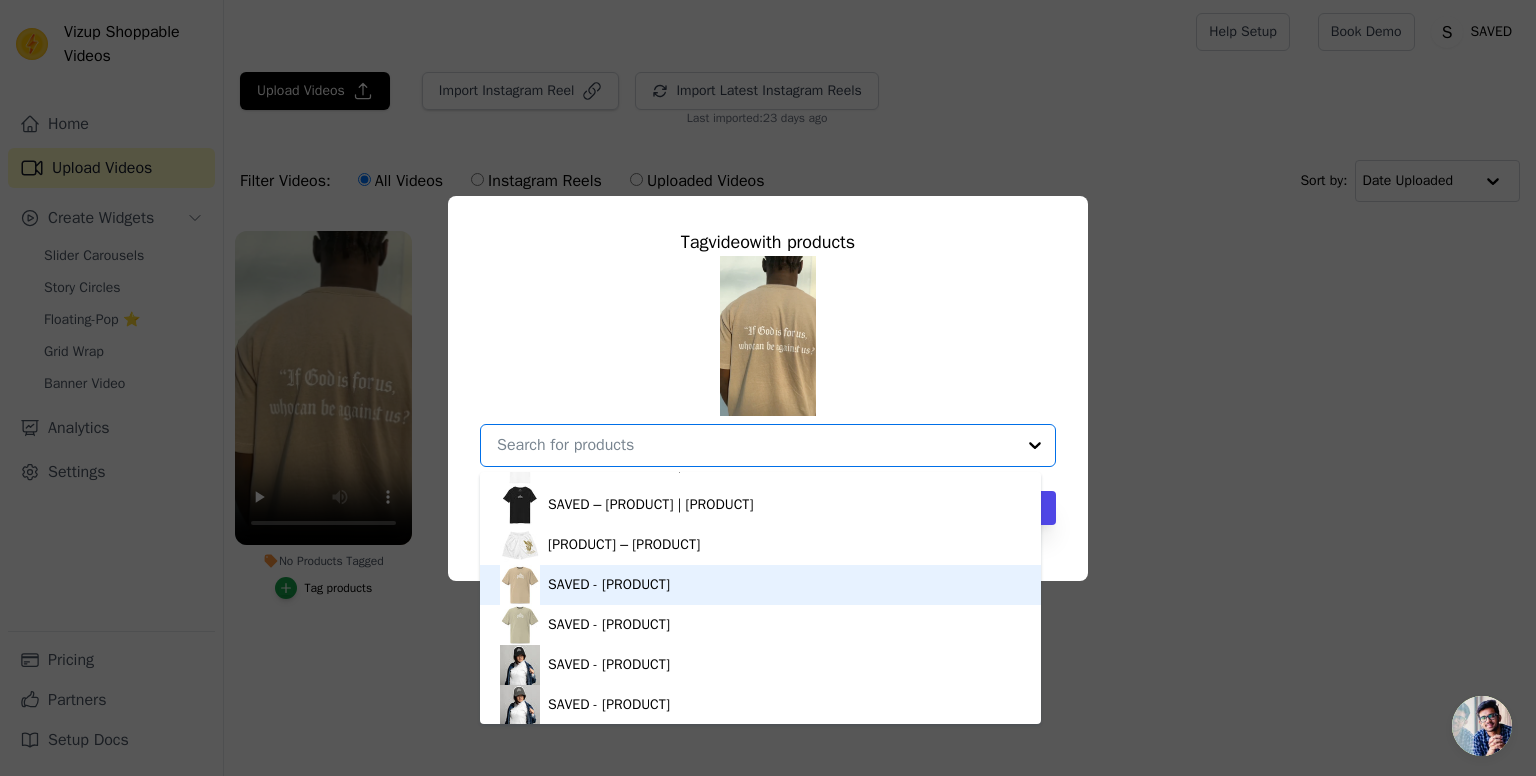 click on "SAVED - Eucalyptus Noir Edition" at bounding box center (609, 585) 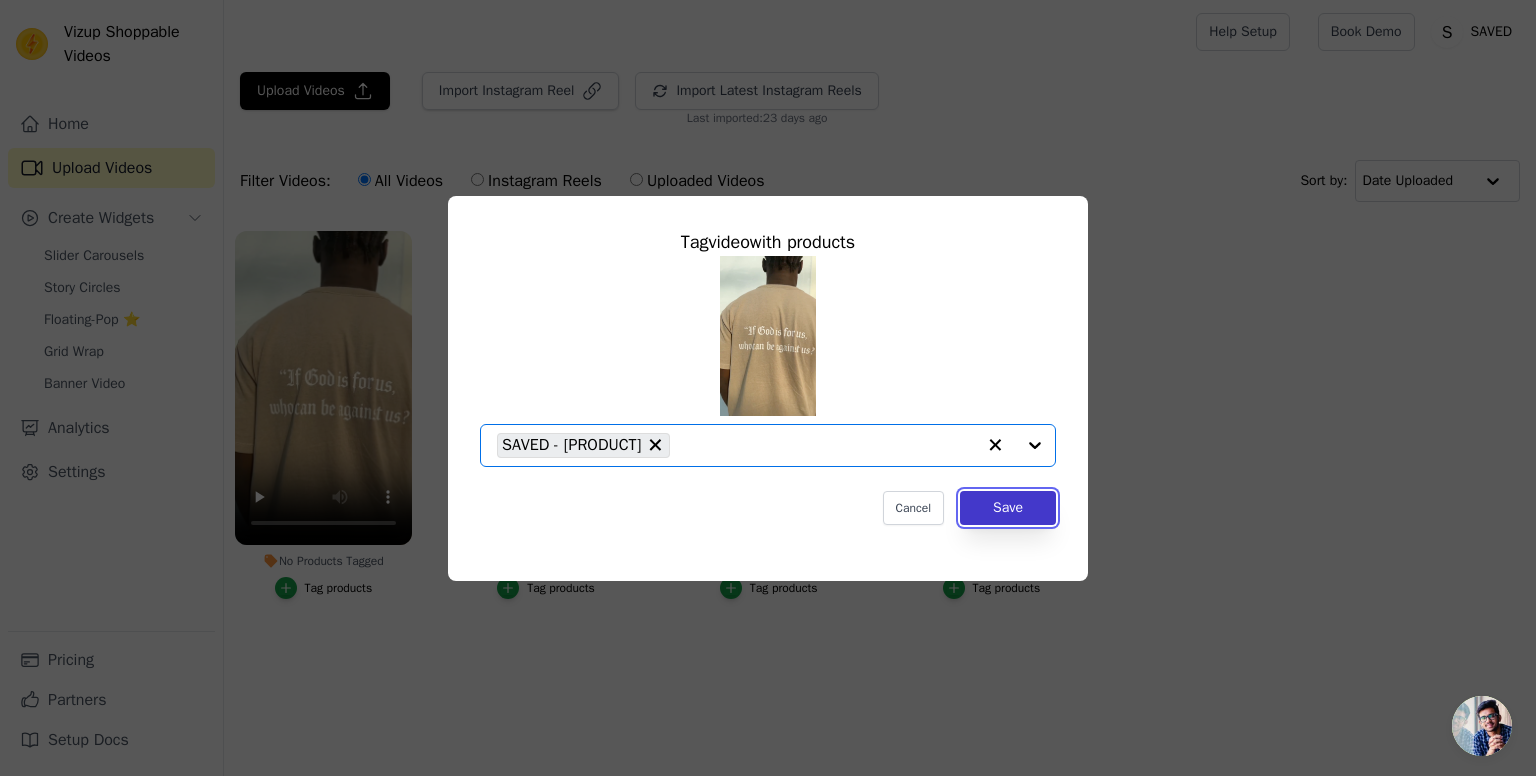 click on "Save" at bounding box center [1008, 508] 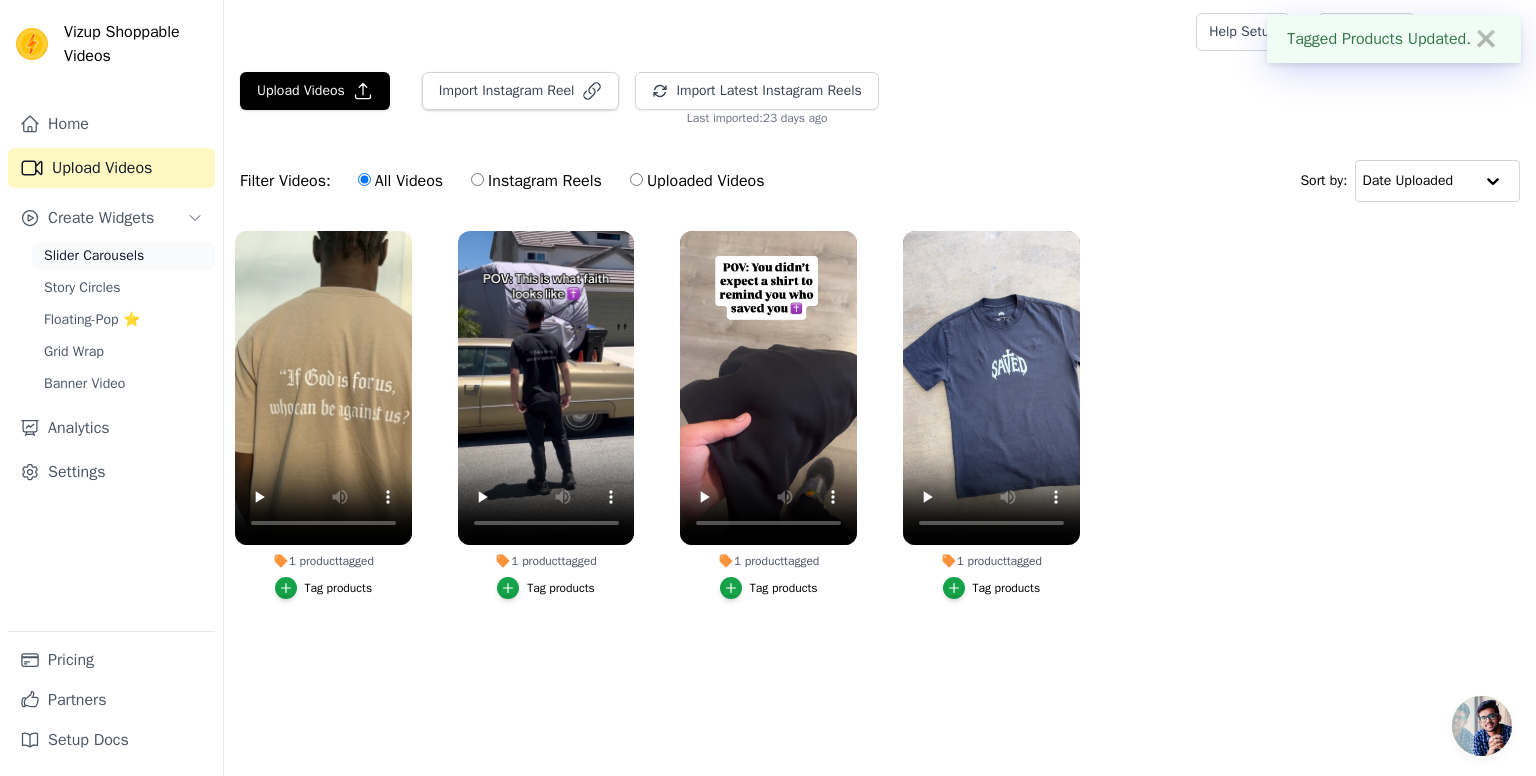 click on "Slider Carousels" at bounding box center [94, 256] 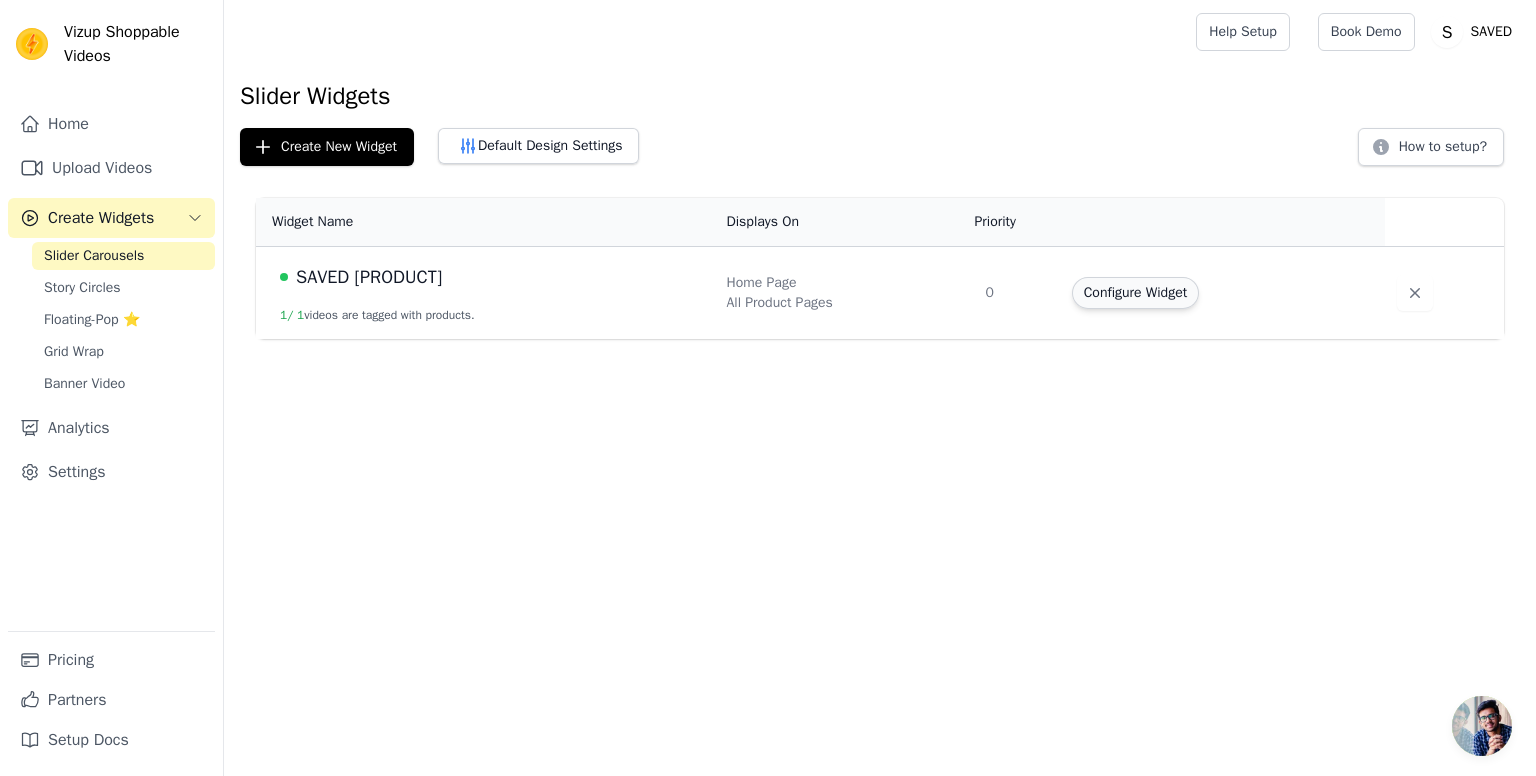 click on "Configure Widget" at bounding box center [1135, 293] 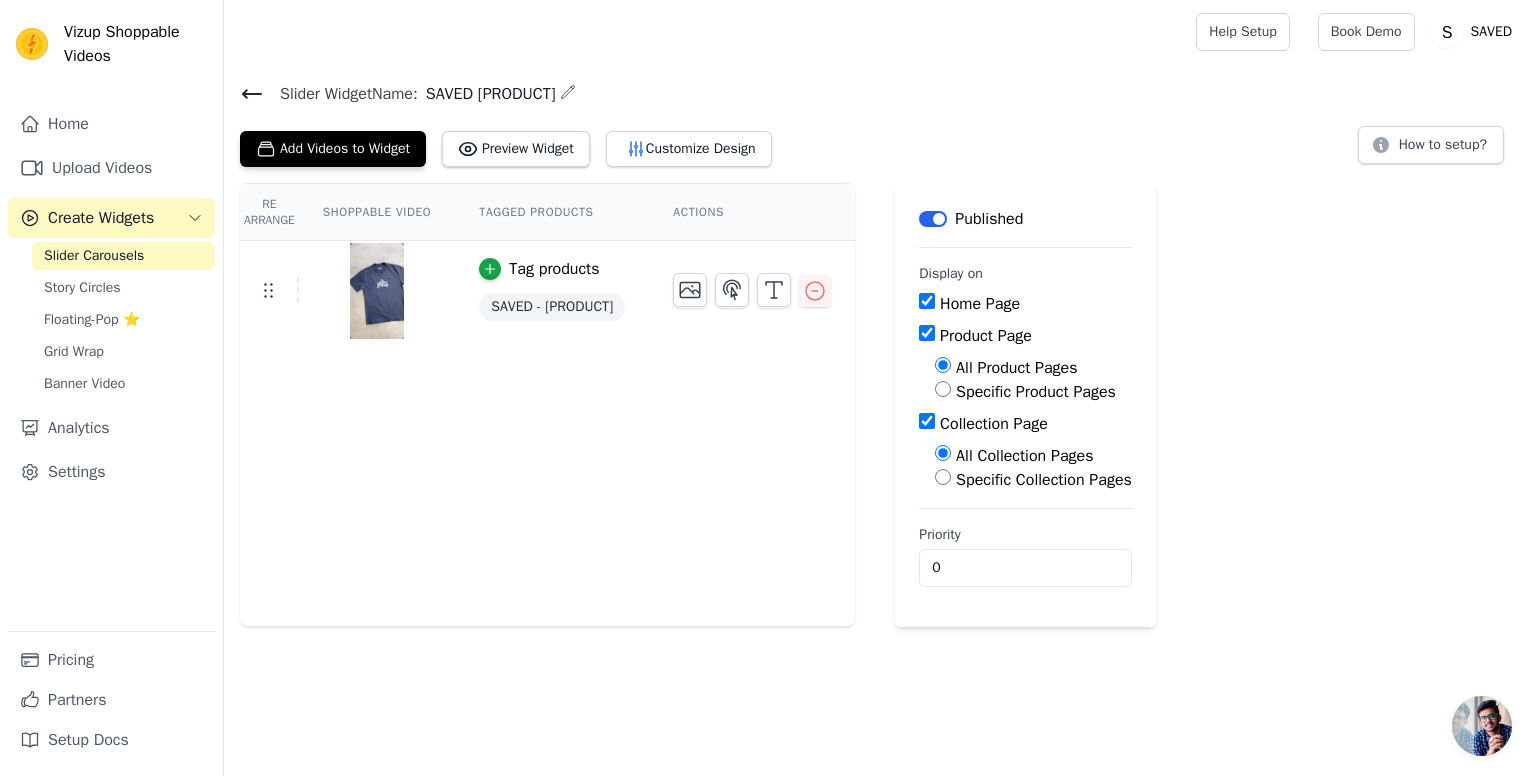 click on "Slider Widget  Name:   saved fm
Add Videos to Widget
Preview Widget       Customize Design
How to setup?" at bounding box center (880, 123) 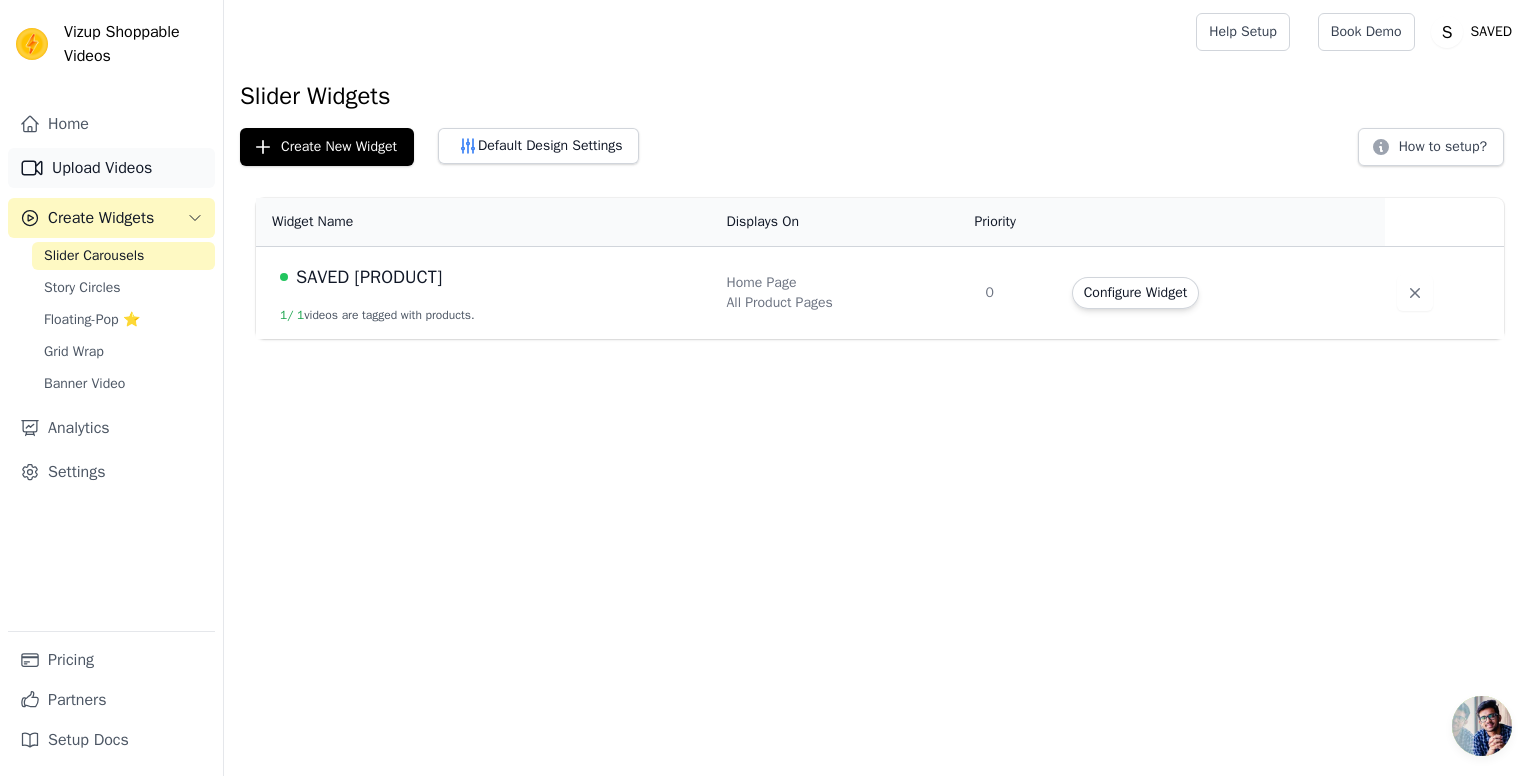 click on "Upload Videos" at bounding box center (111, 168) 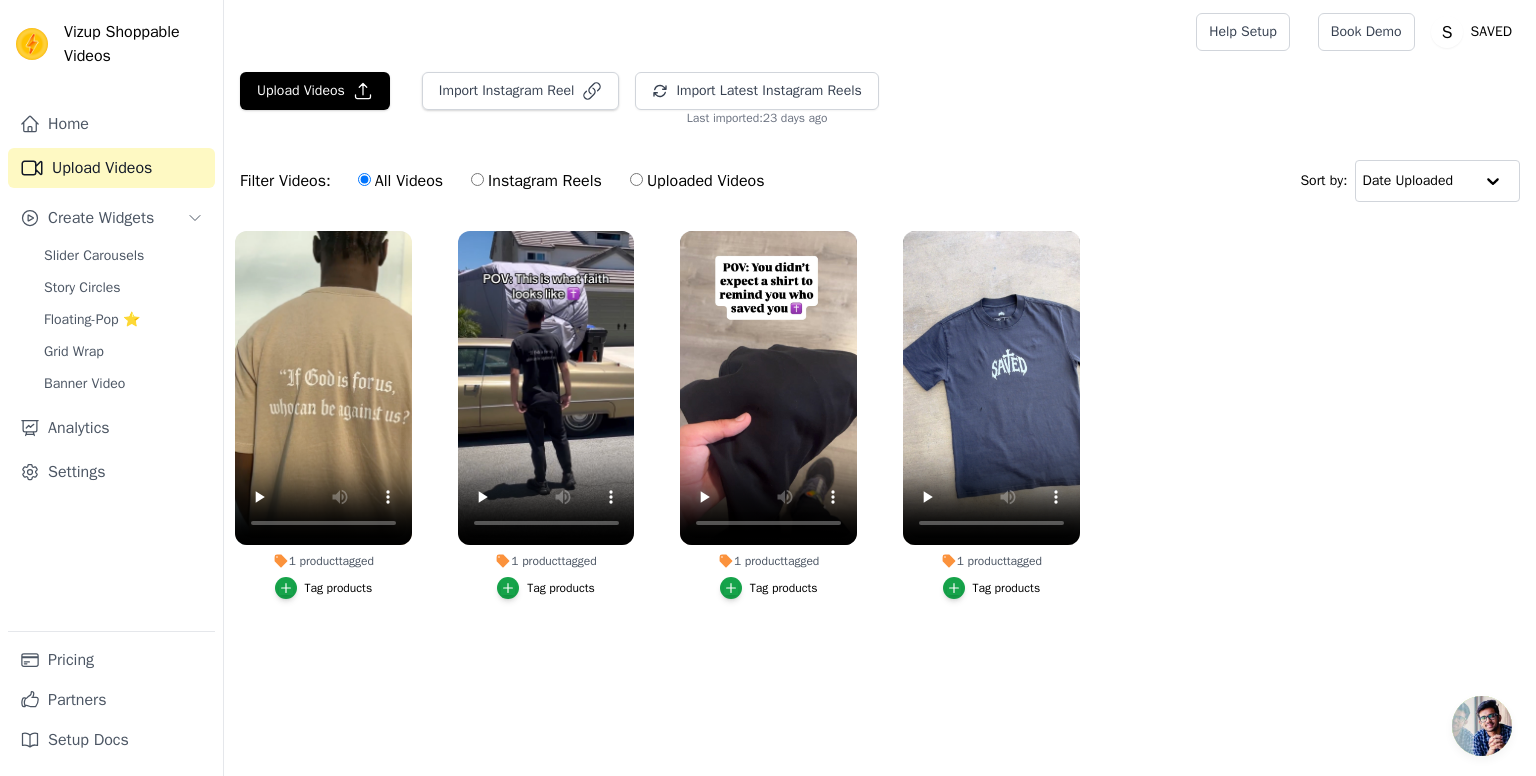 click on "Upload Videos
Import Instagram Reel
Import Latest Instagram Reels     Import Latest IG Reels   Last imported:  23 days ago   Filter Videos:
All Videos
Instagram Reels
Uploaded Videos   Sort by:
Date Uploaded                             1   product  tagged       Tag products           1   product  tagged       Tag products           1   product  tagged       Tag products           1   product  tagged       Tag products" at bounding box center [880, 381] 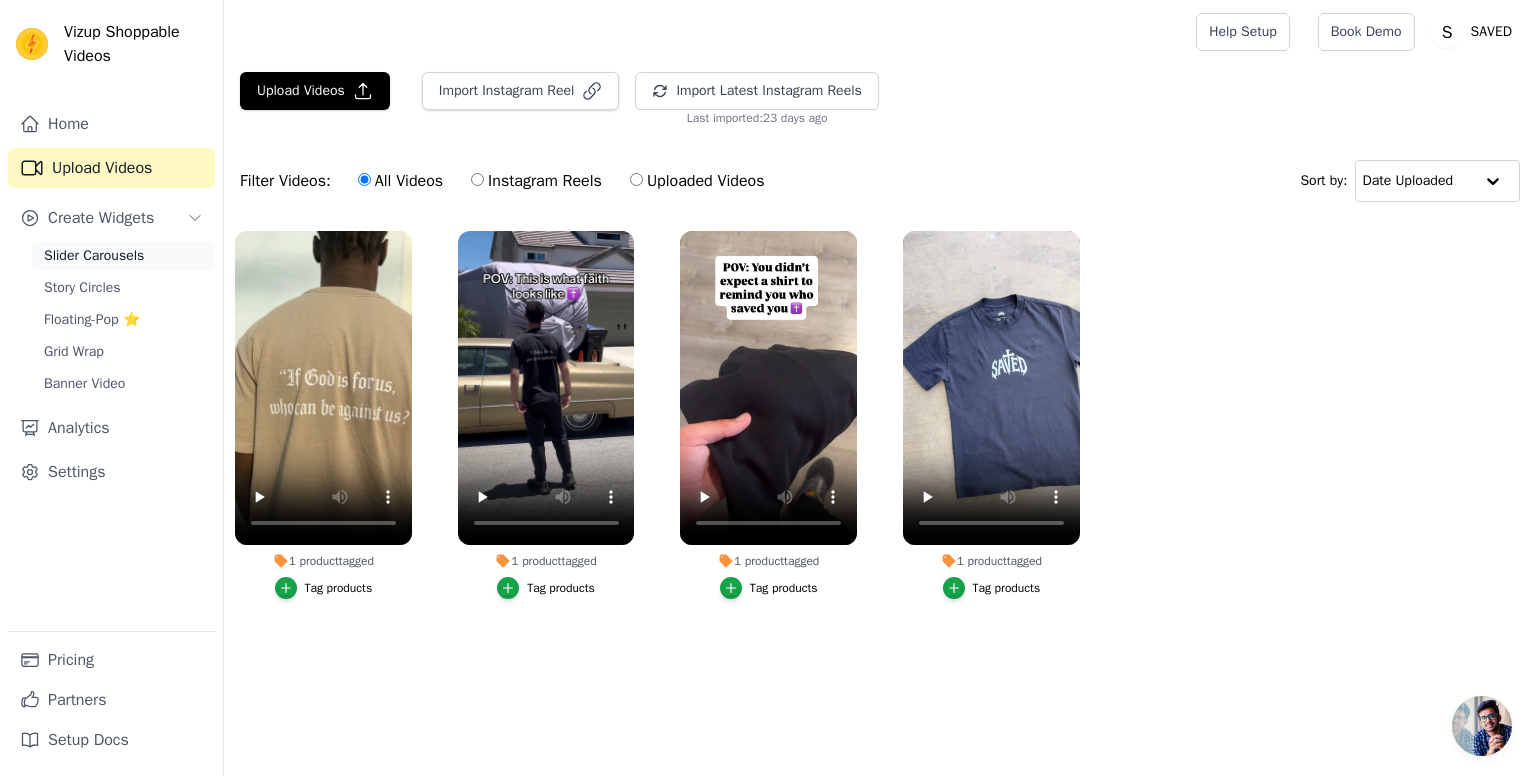 click on "Slider Carousels" at bounding box center [94, 256] 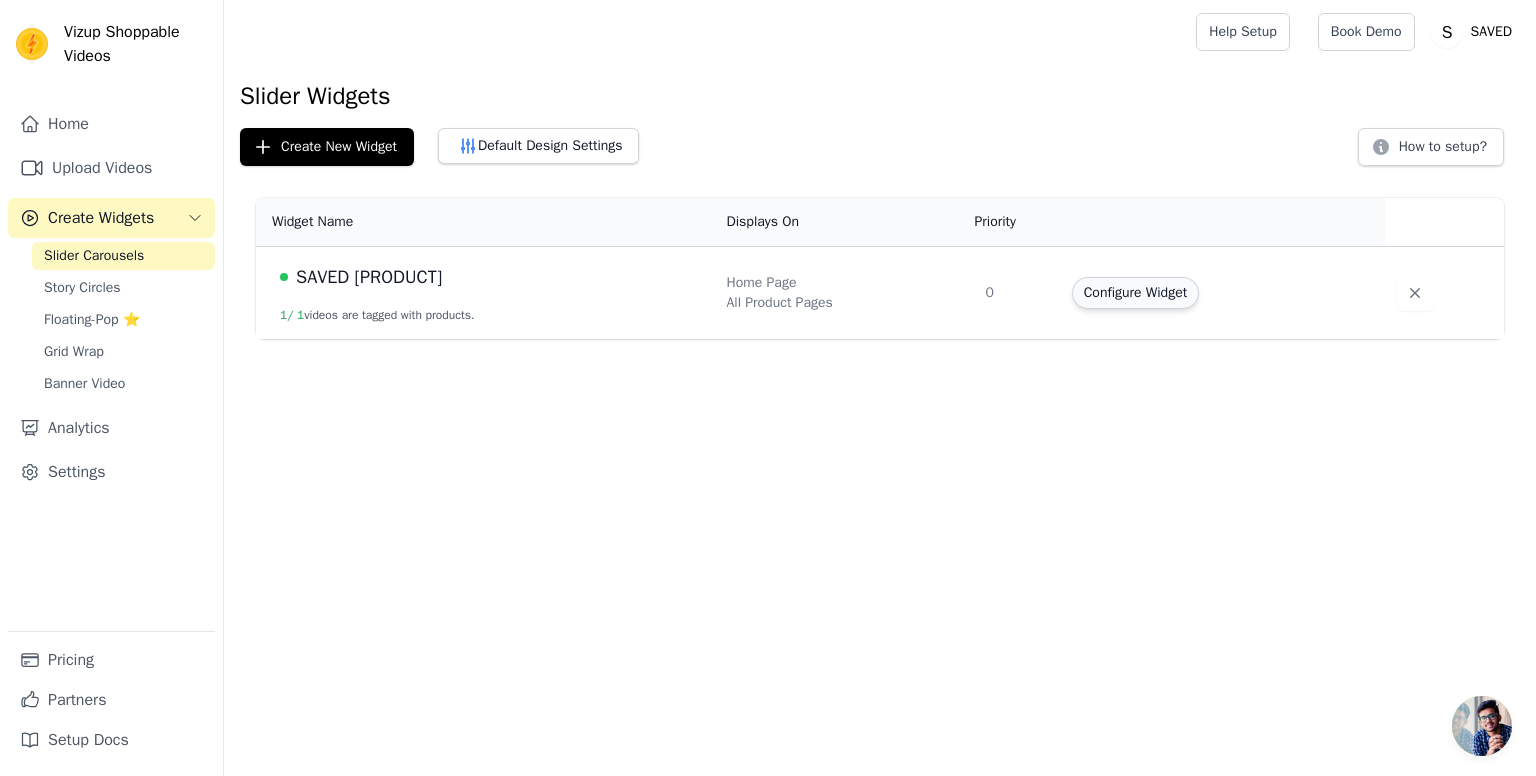 click on "Configure Widget" at bounding box center [1135, 293] 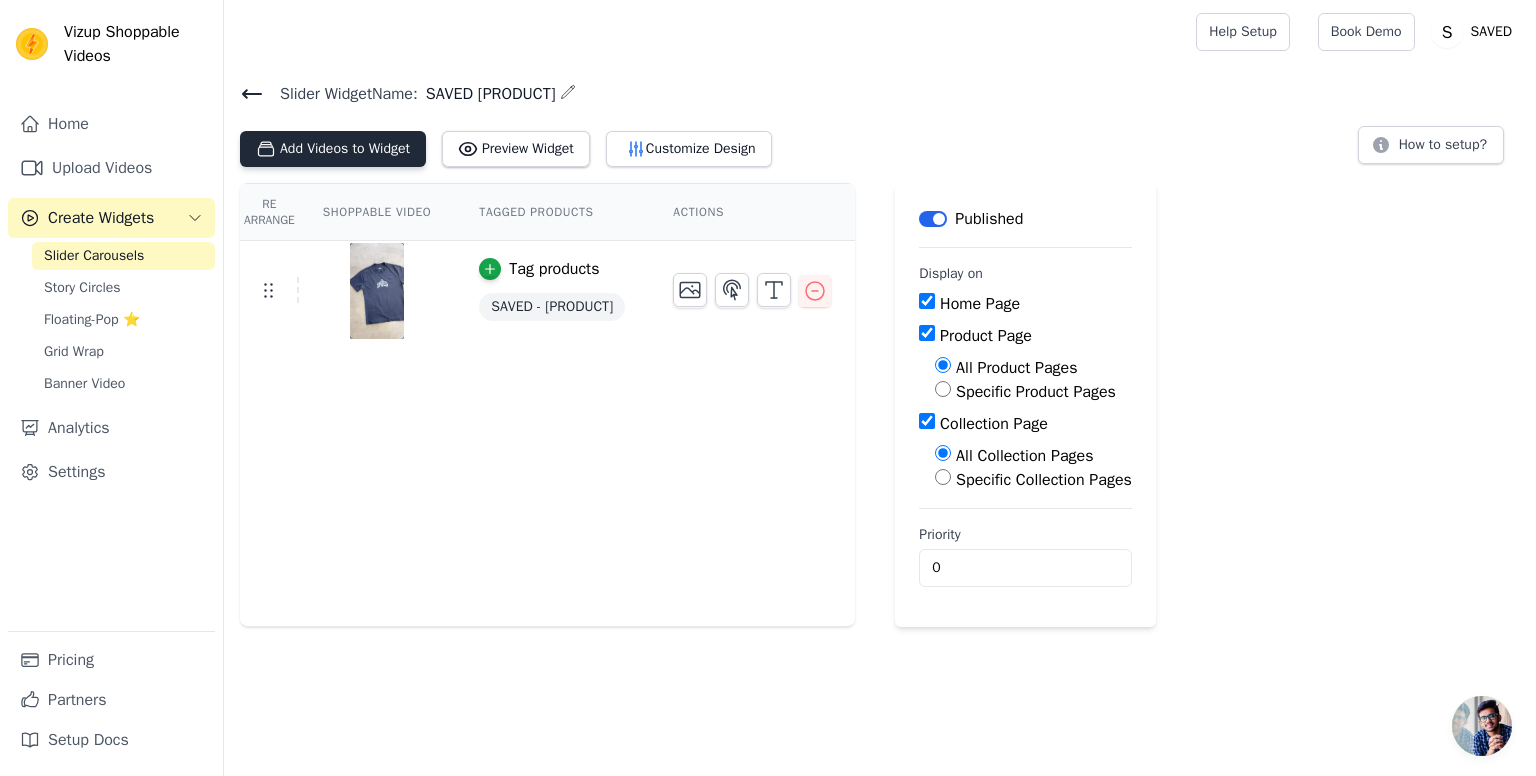 click on "Add Videos to Widget" at bounding box center (333, 149) 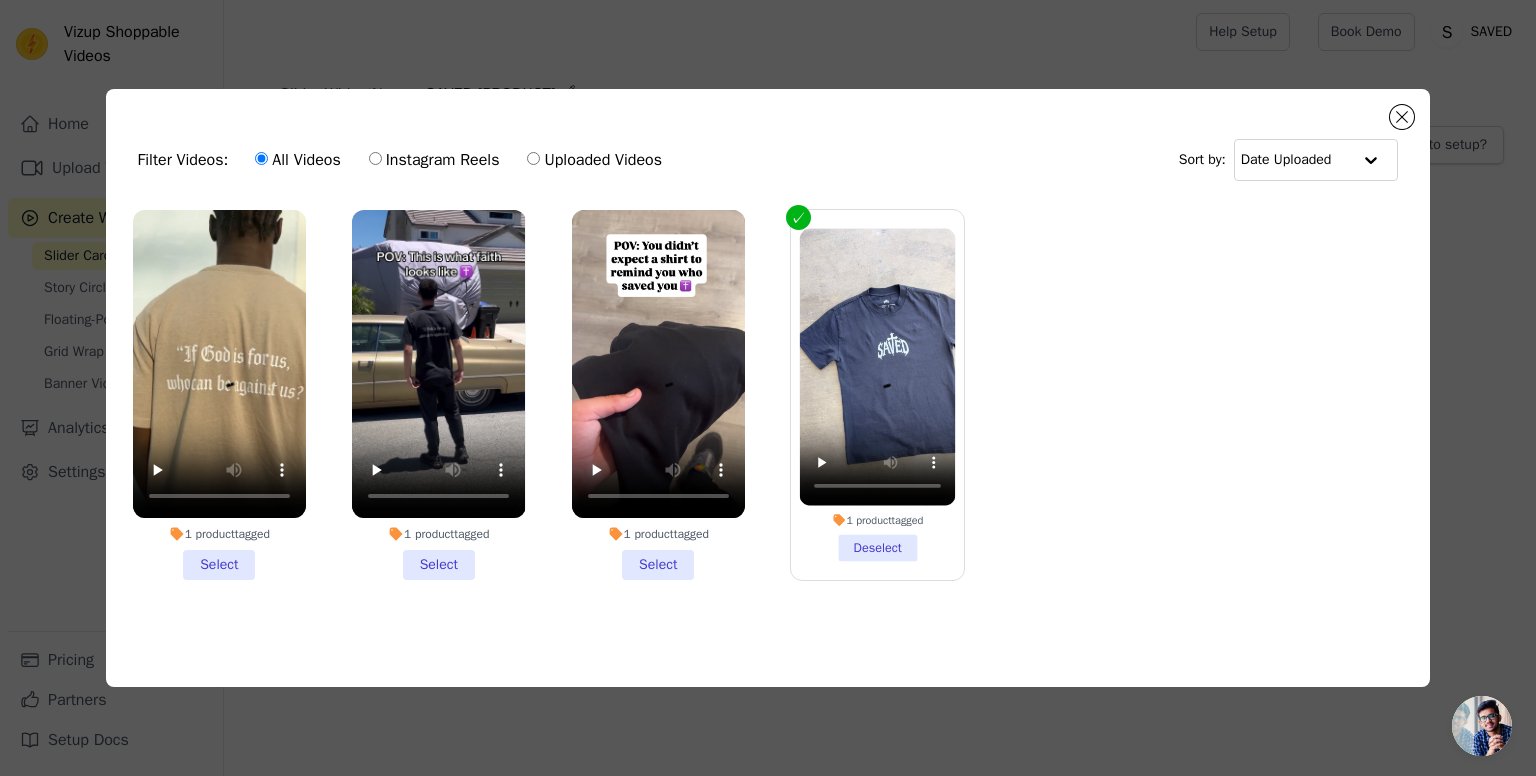 click on "1   product  tagged     Select" at bounding box center [219, 395] 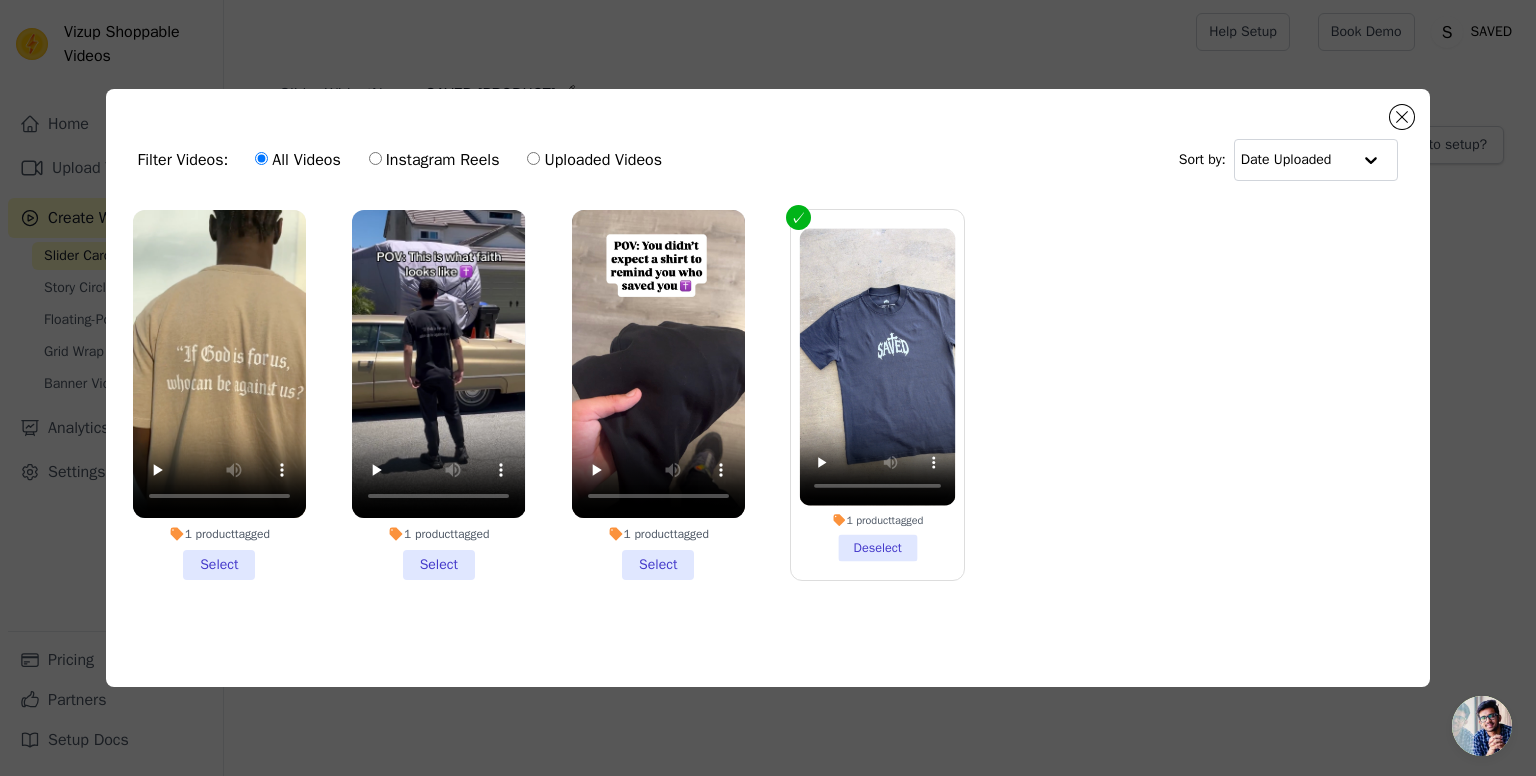 click on "1   product  tagged     Select" at bounding box center [0, 0] 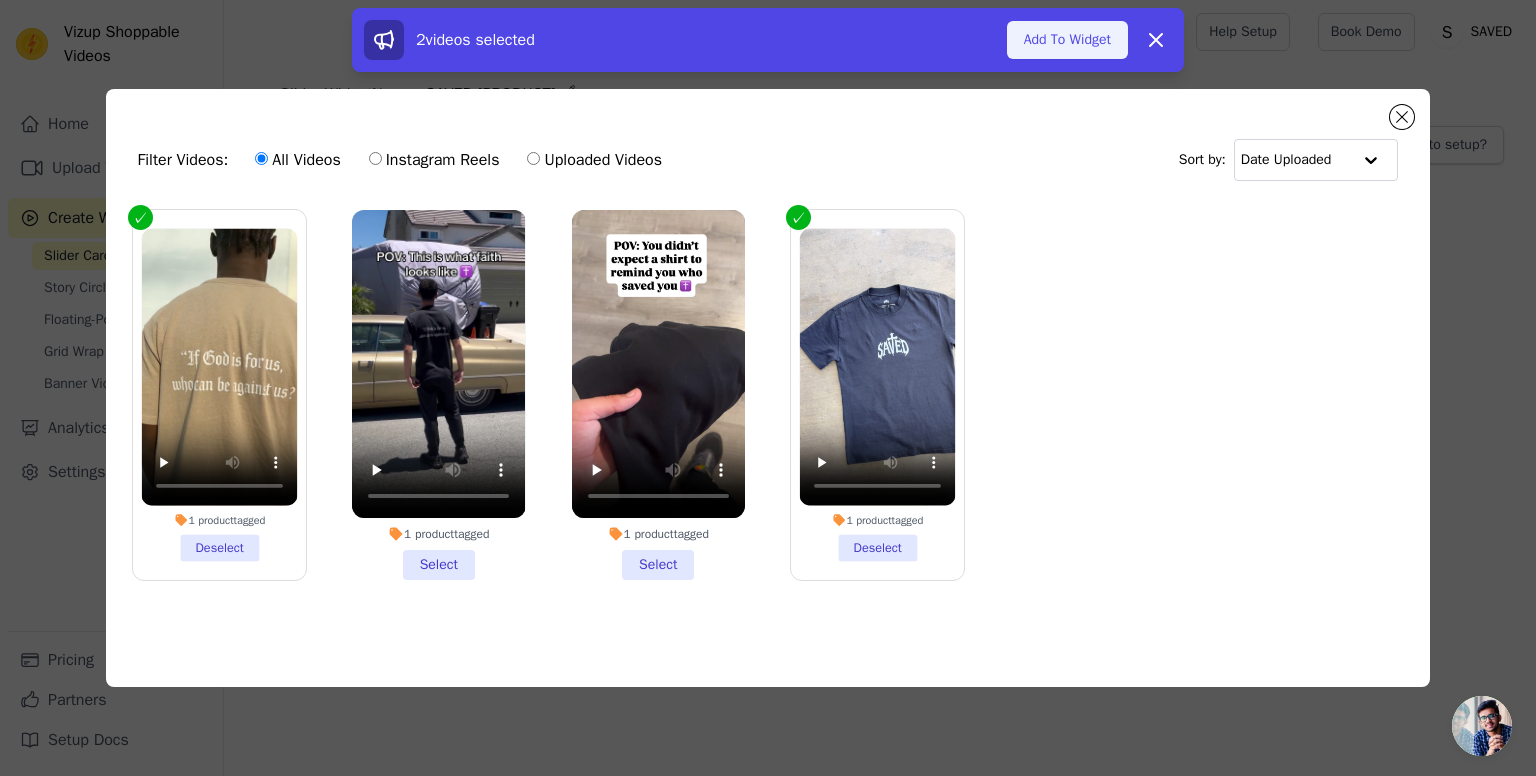 click on "Add To Widget" at bounding box center [1067, 40] 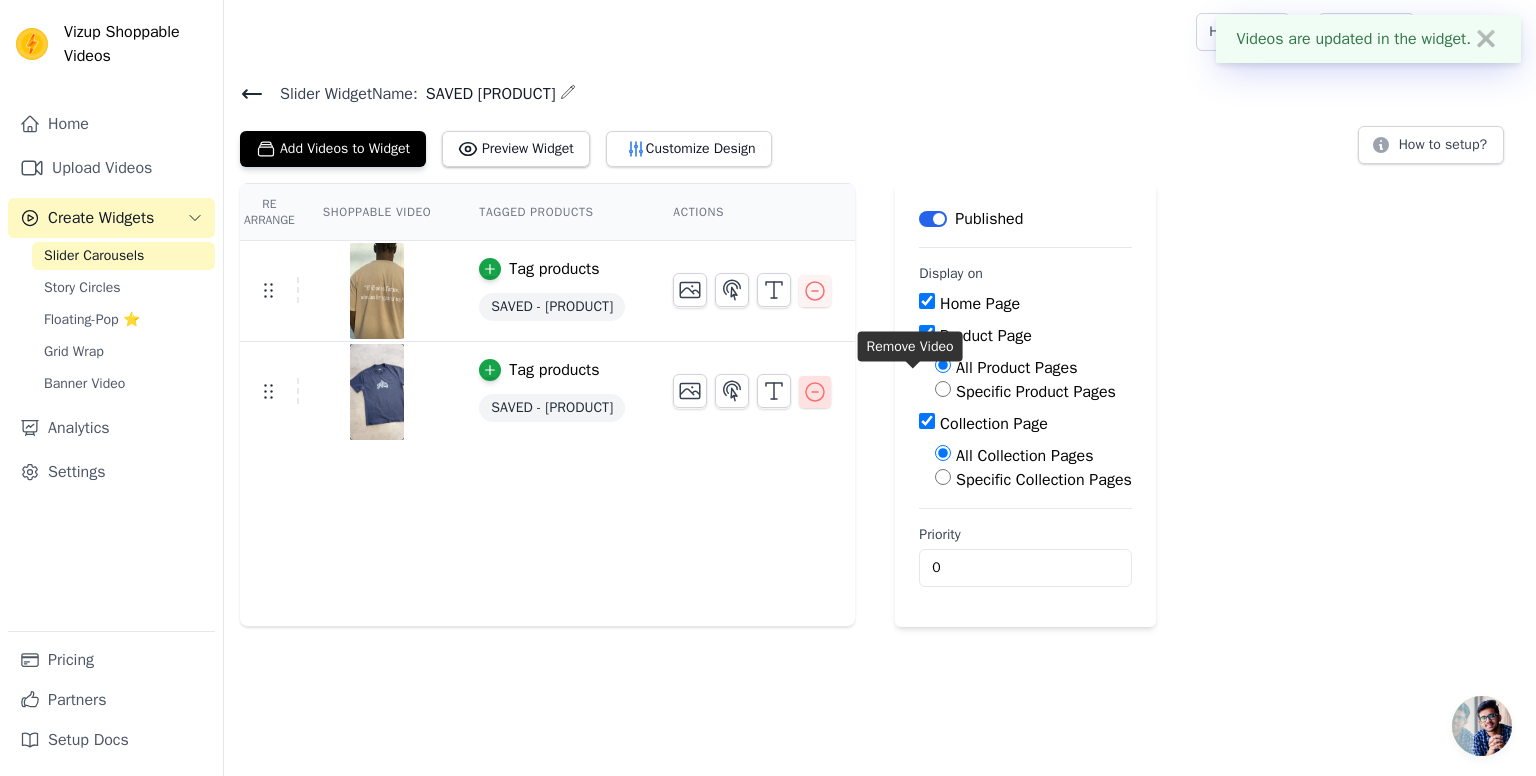 click 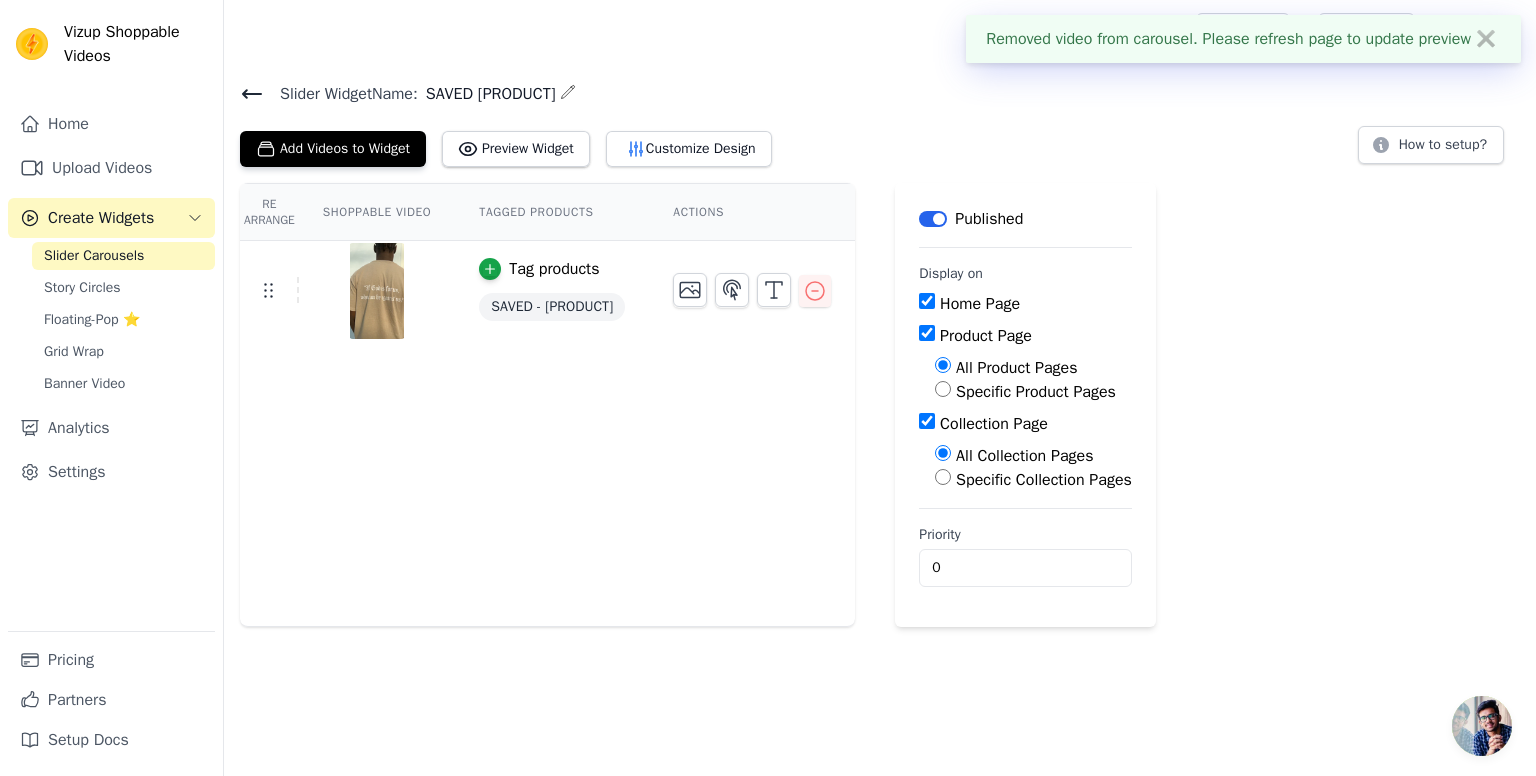 click on "✖" at bounding box center (1486, 39) 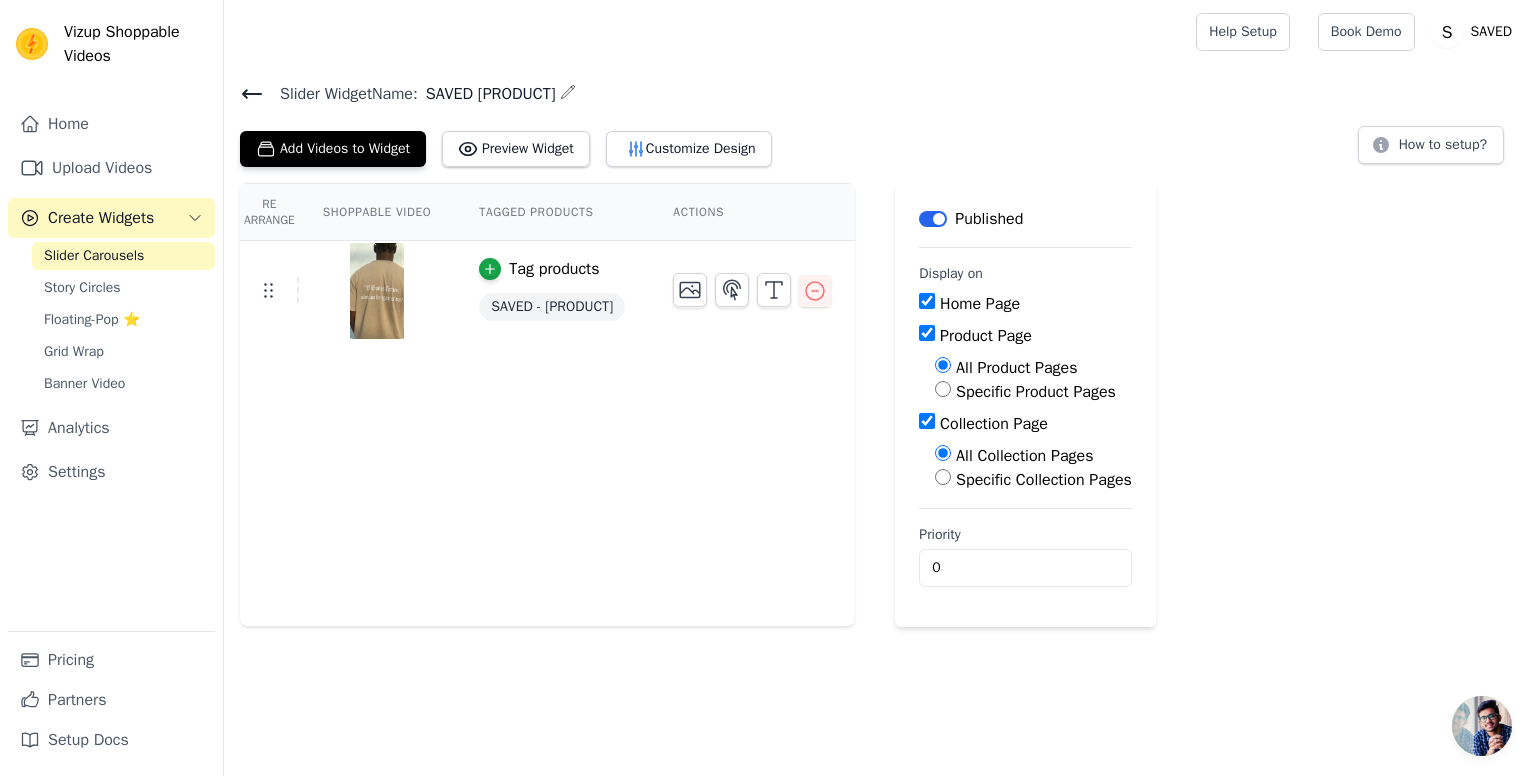 click 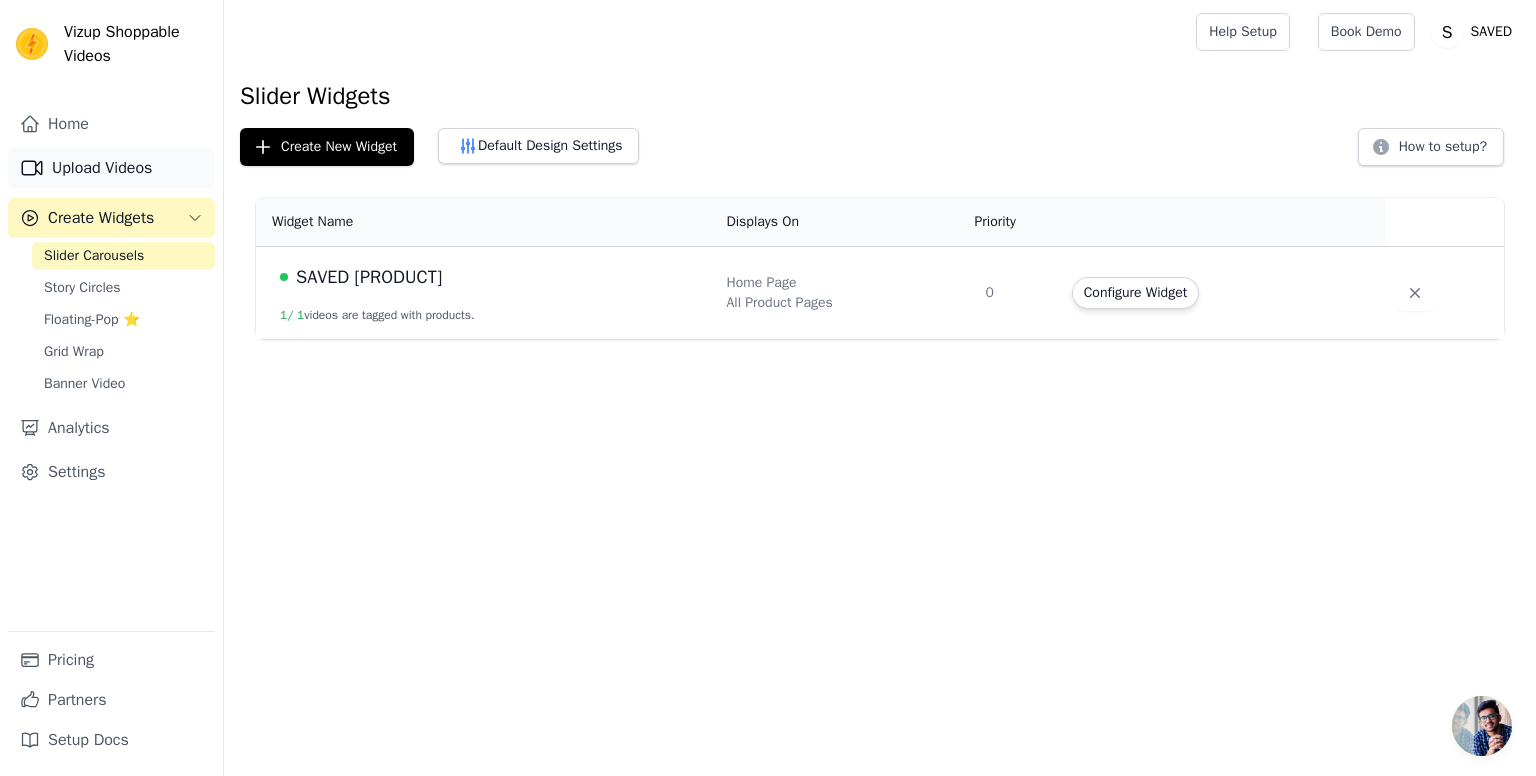 click on "Upload Videos" at bounding box center (111, 168) 